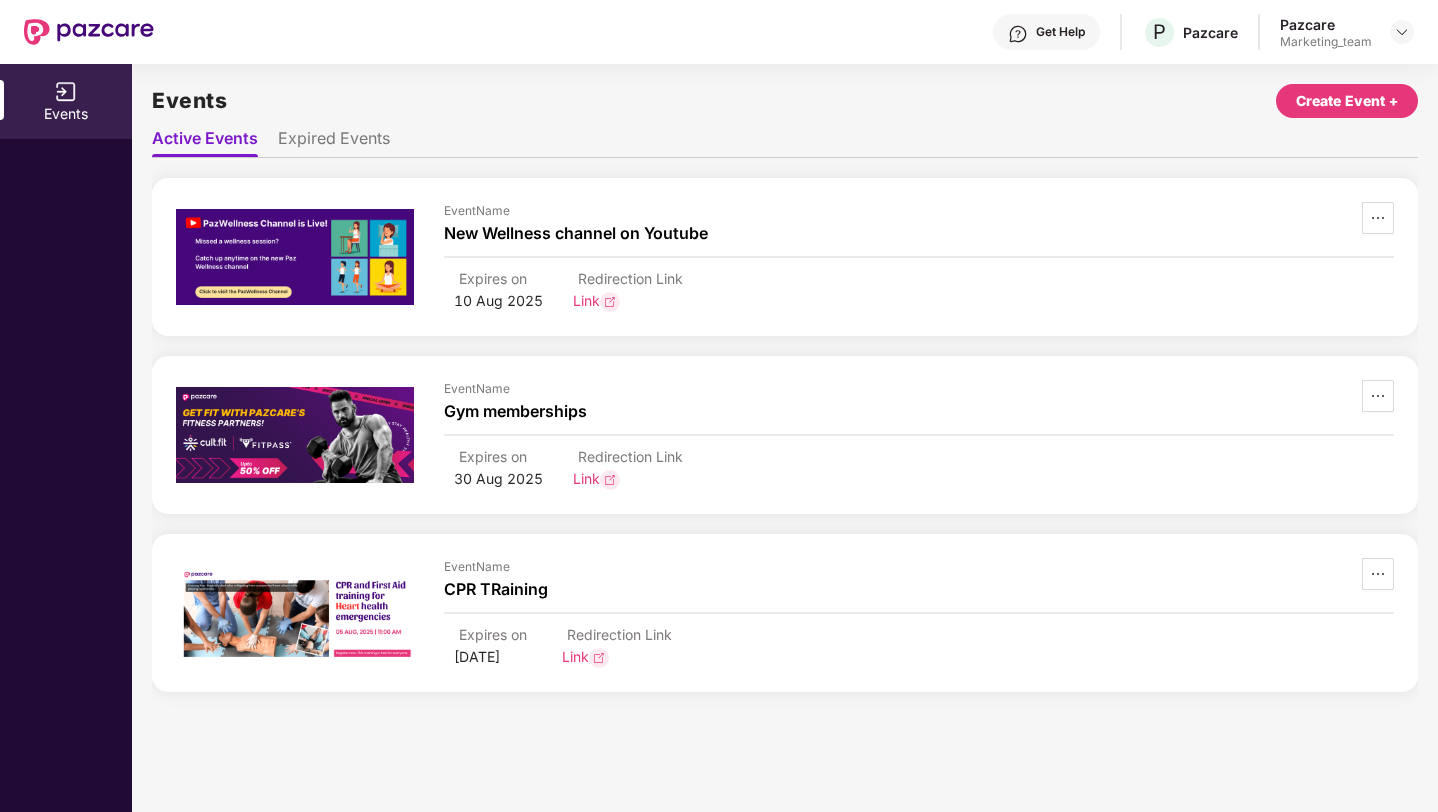 scroll, scrollTop: 0, scrollLeft: 0, axis: both 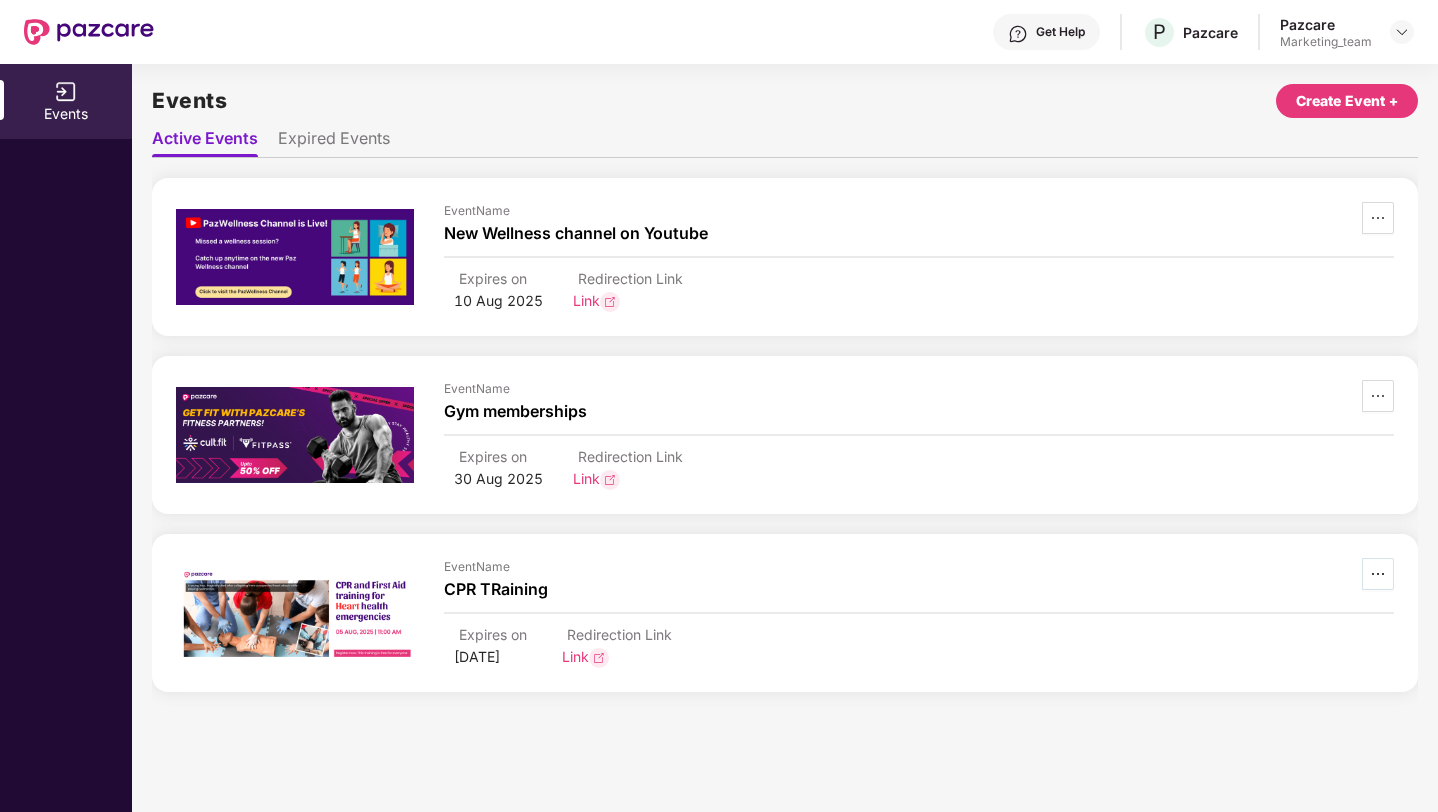 click at bounding box center [1378, 574] 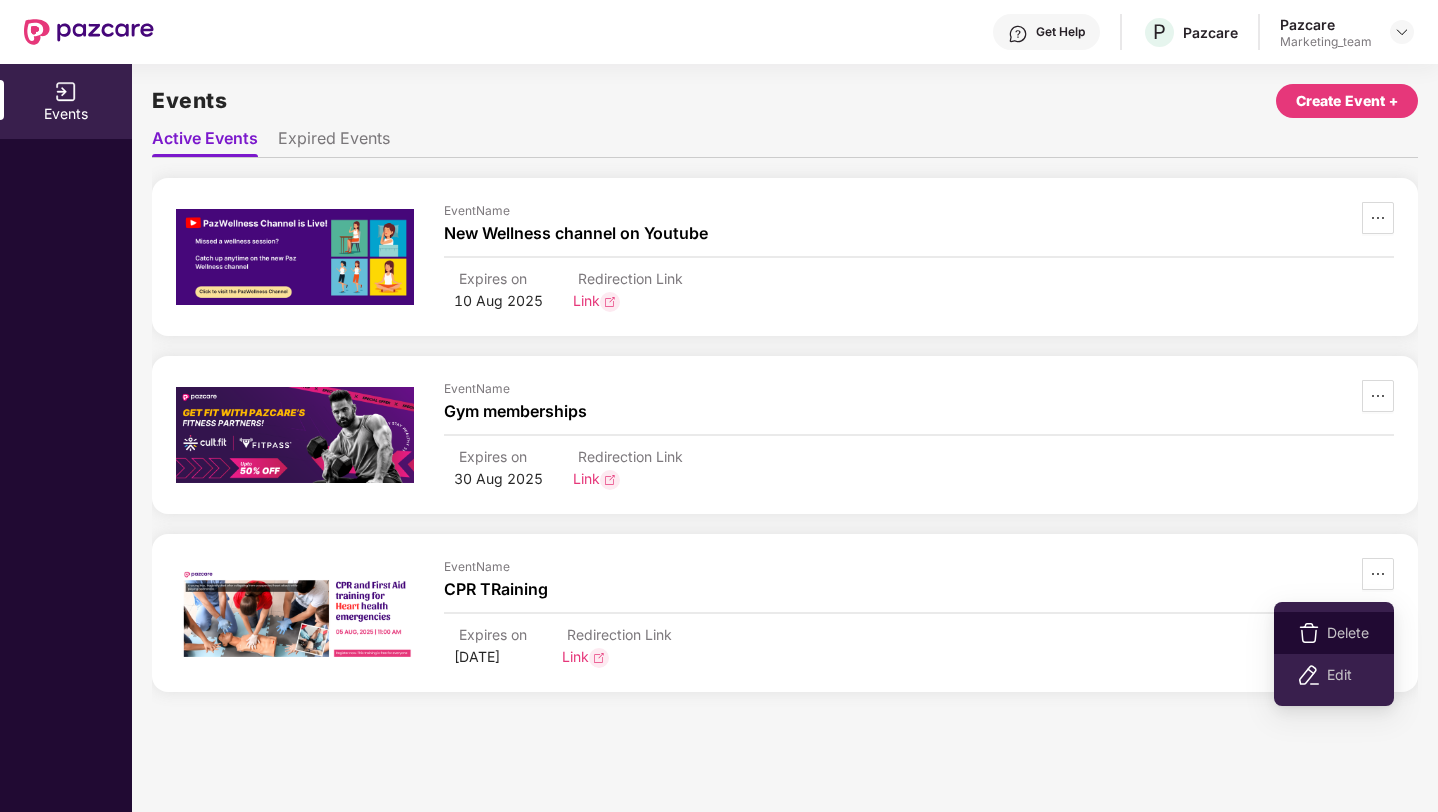 click on "Delete" at bounding box center [1348, 633] 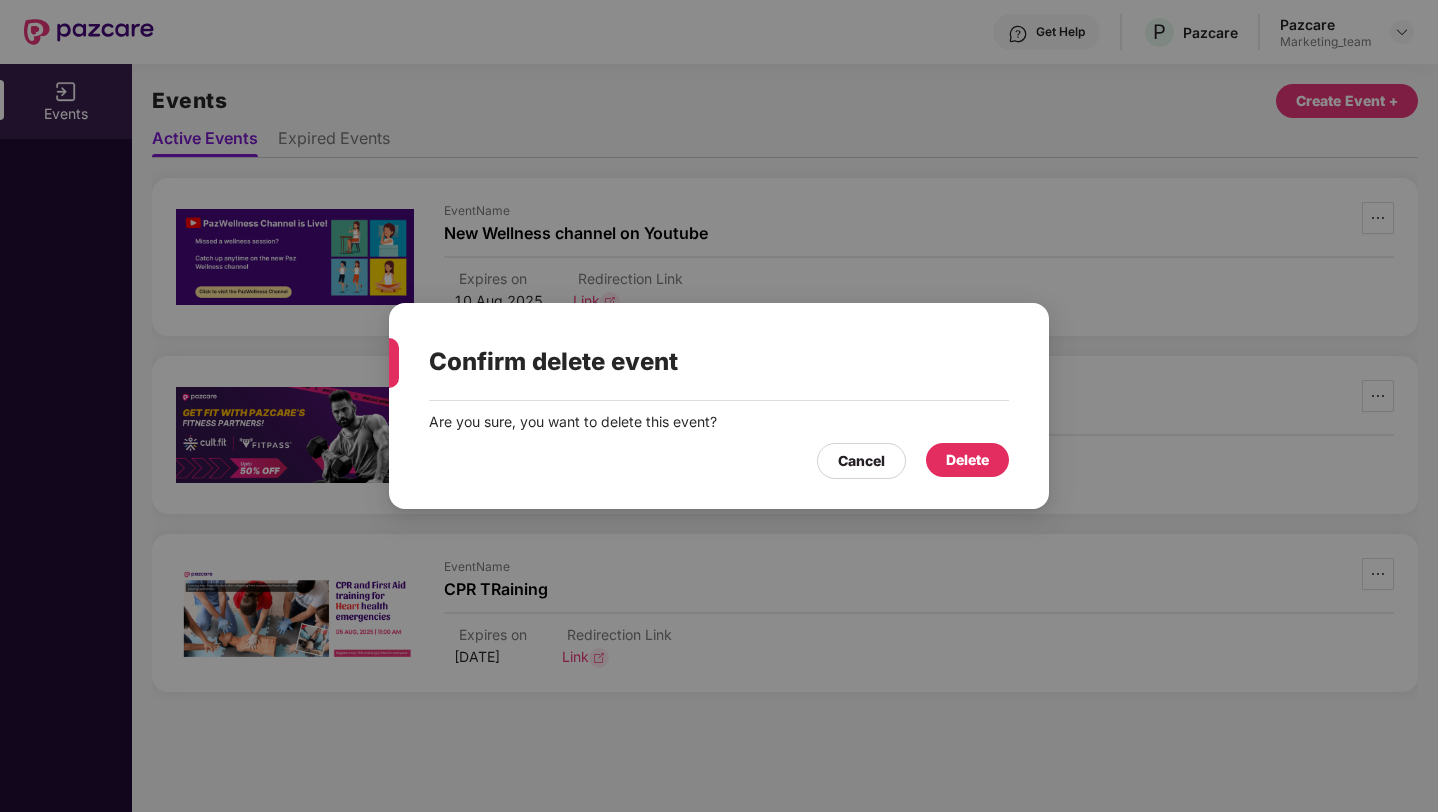 click on "Delete" at bounding box center (967, 460) 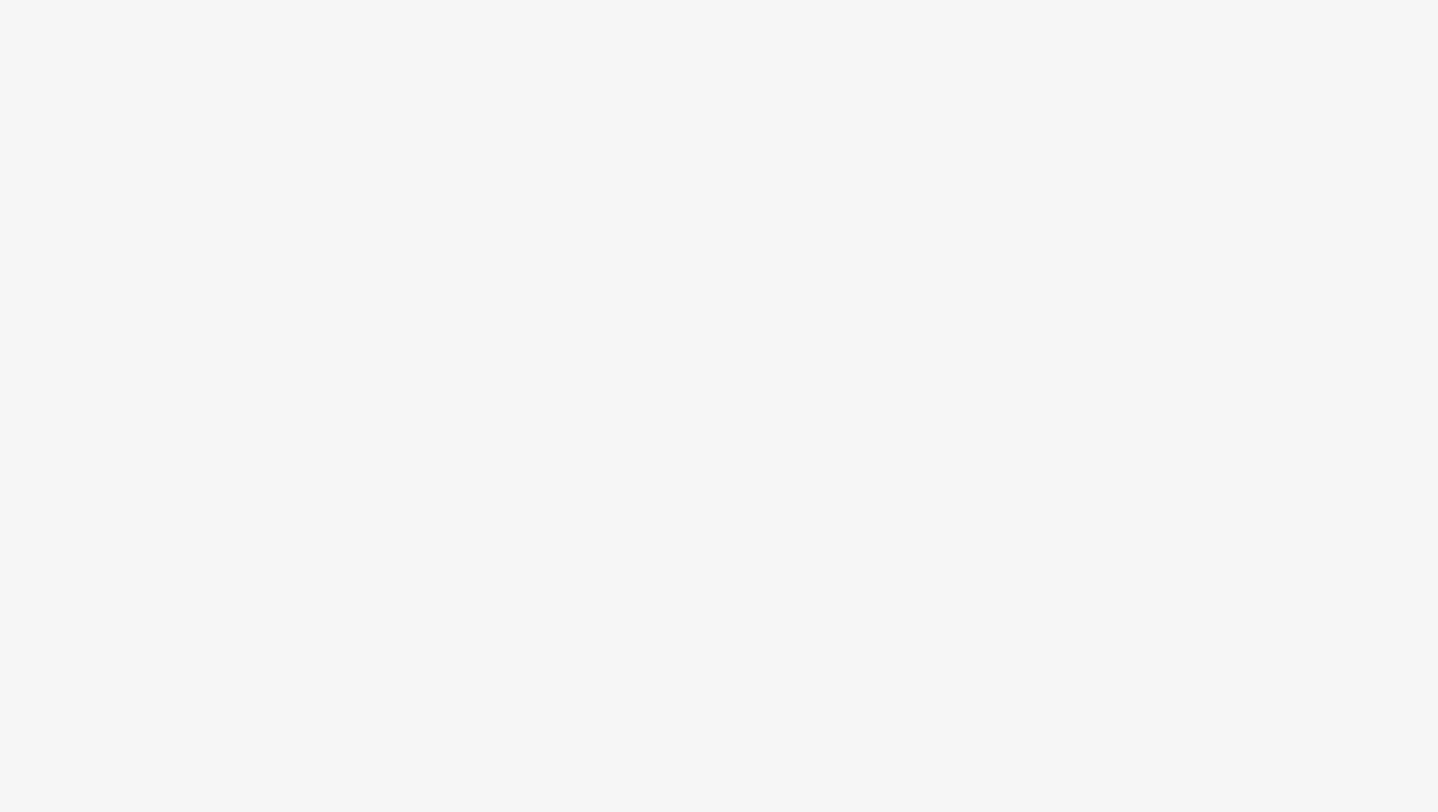 scroll, scrollTop: 0, scrollLeft: 0, axis: both 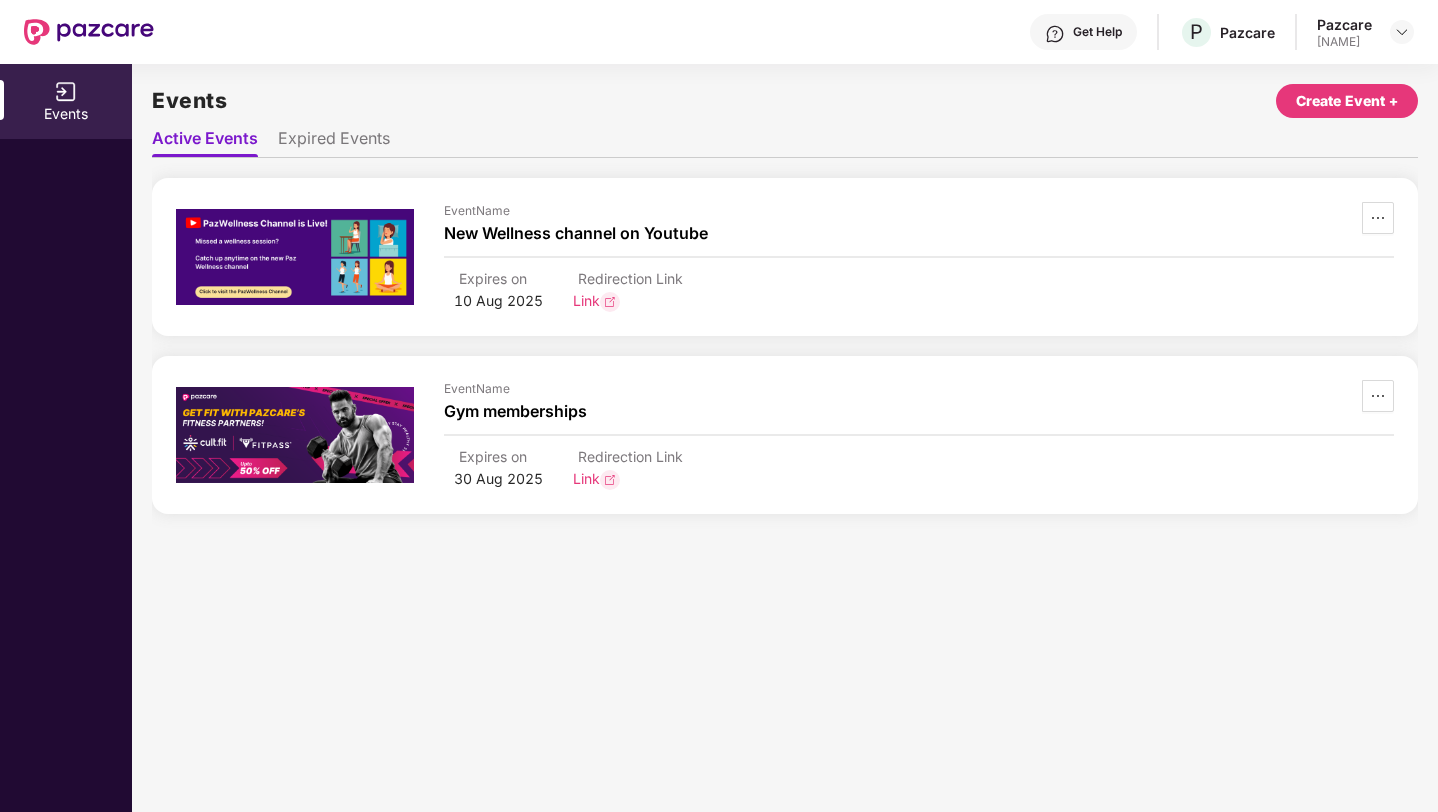 click on "Create Event +" at bounding box center (1347, 101) 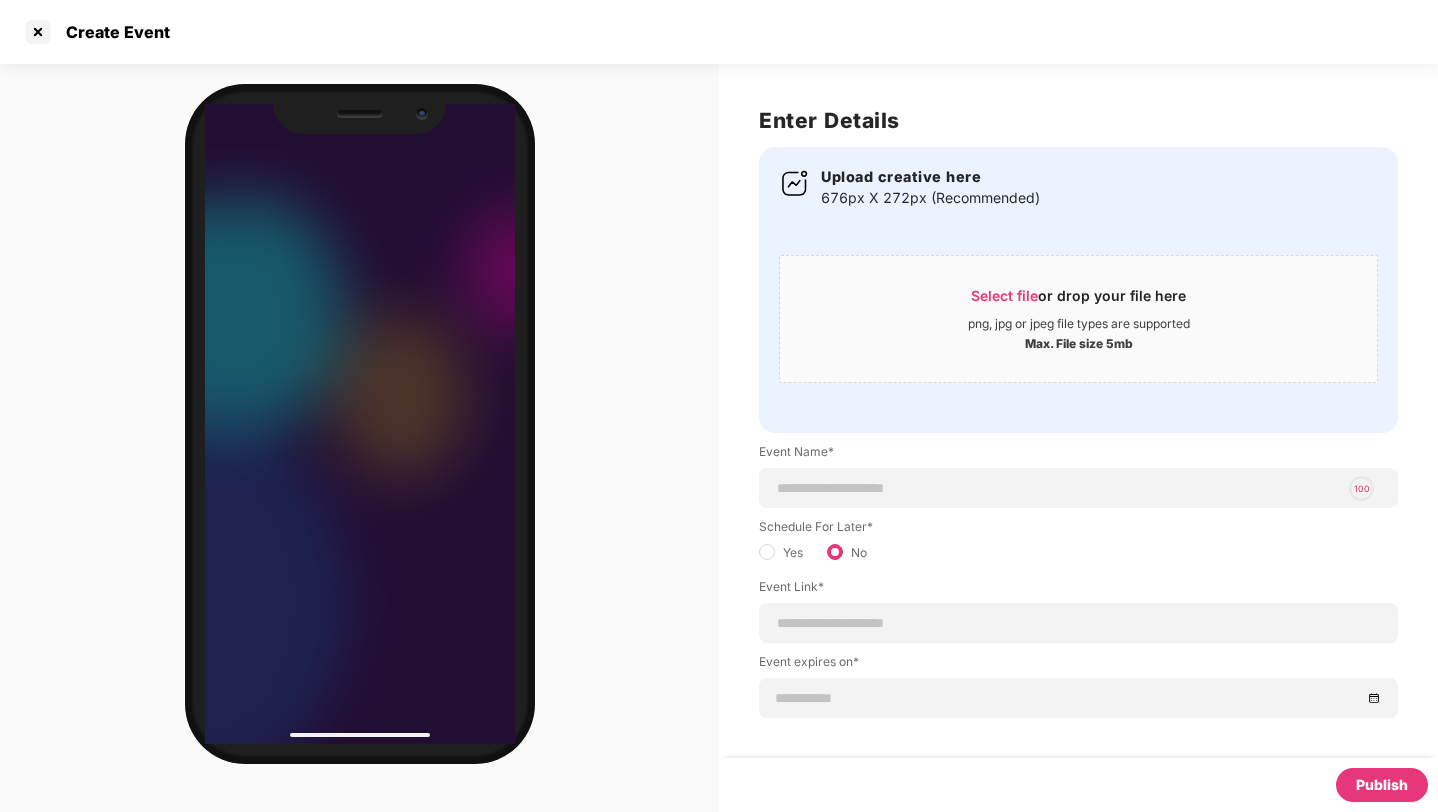 click on "Enter Details Upload creative here 676px X 272px (Recommended) Select file  or drop your file here png, jpg or jpeg file types are supported Max. File size 5mb Event Name* 100 Schedule For Later*   Yes   No Event Link* Event expires on*" at bounding box center (1078, 411) 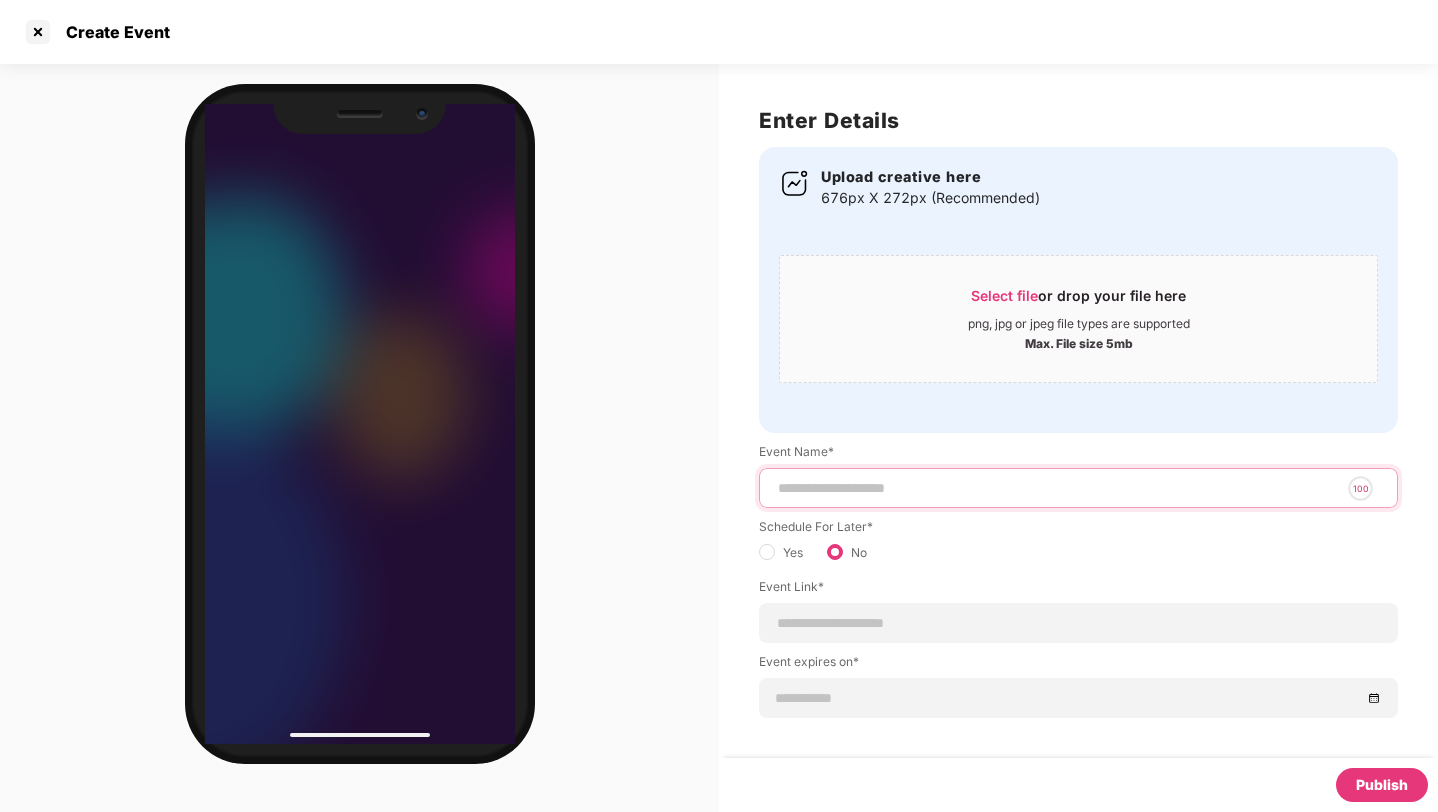 click at bounding box center [1058, 488] 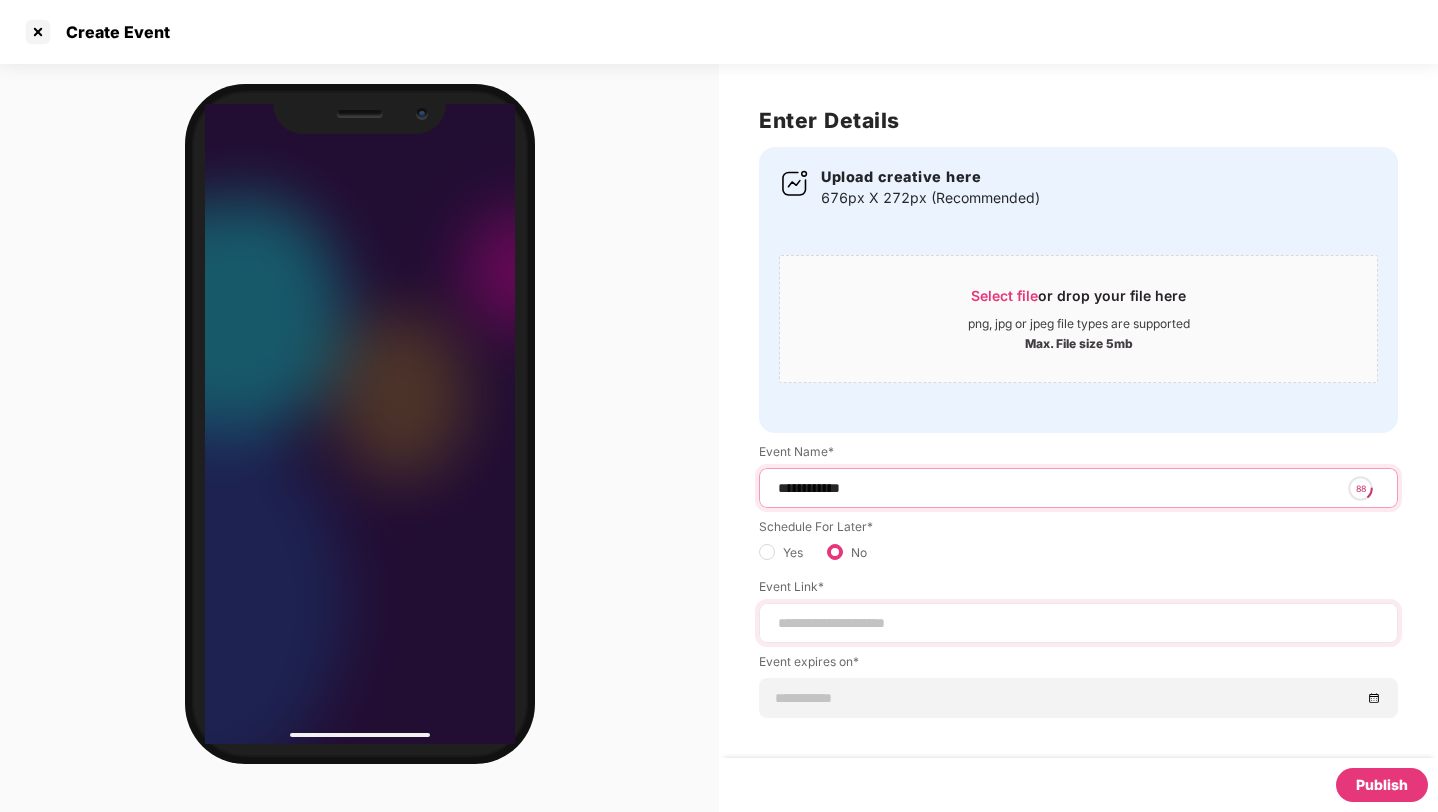 type on "**********" 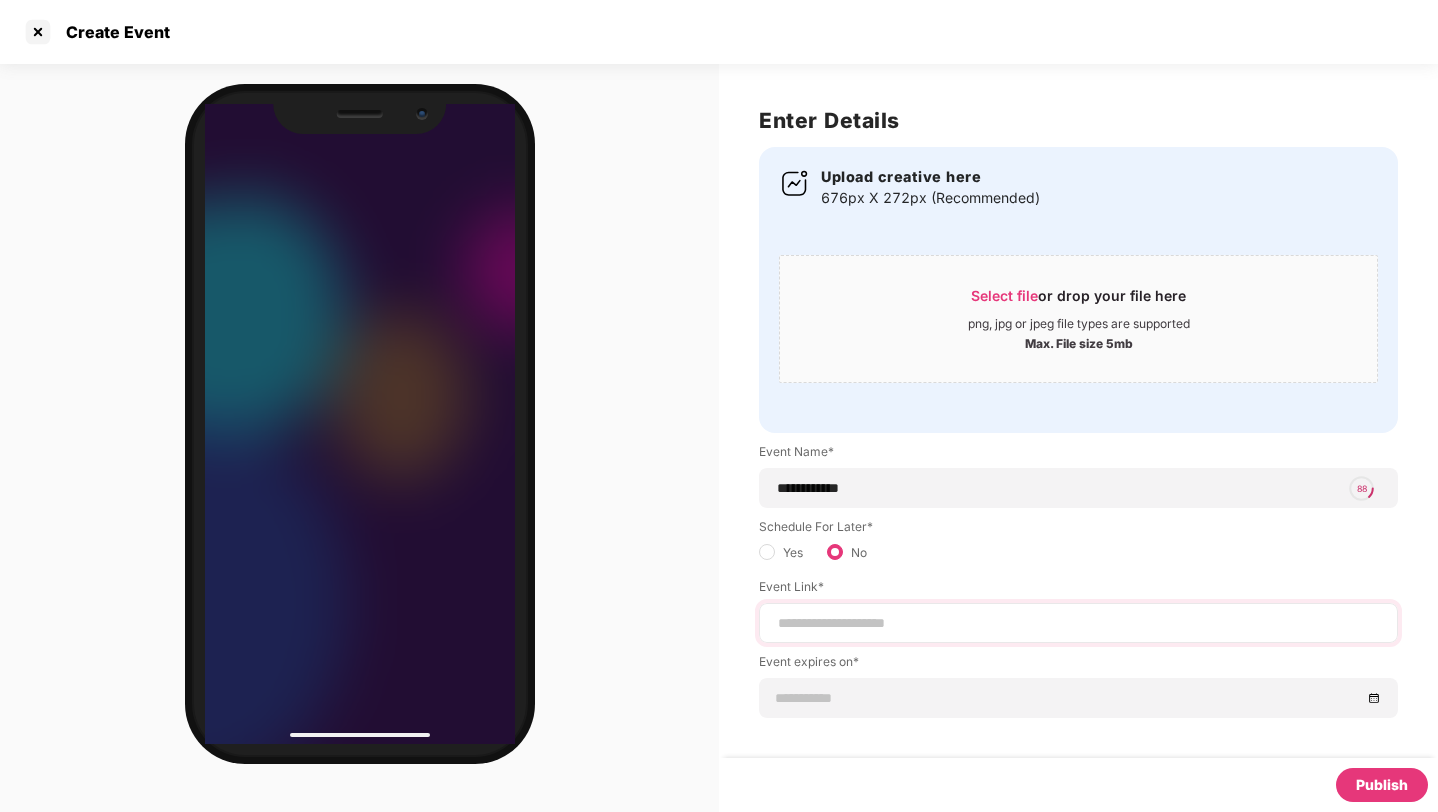 click at bounding box center (1078, 623) 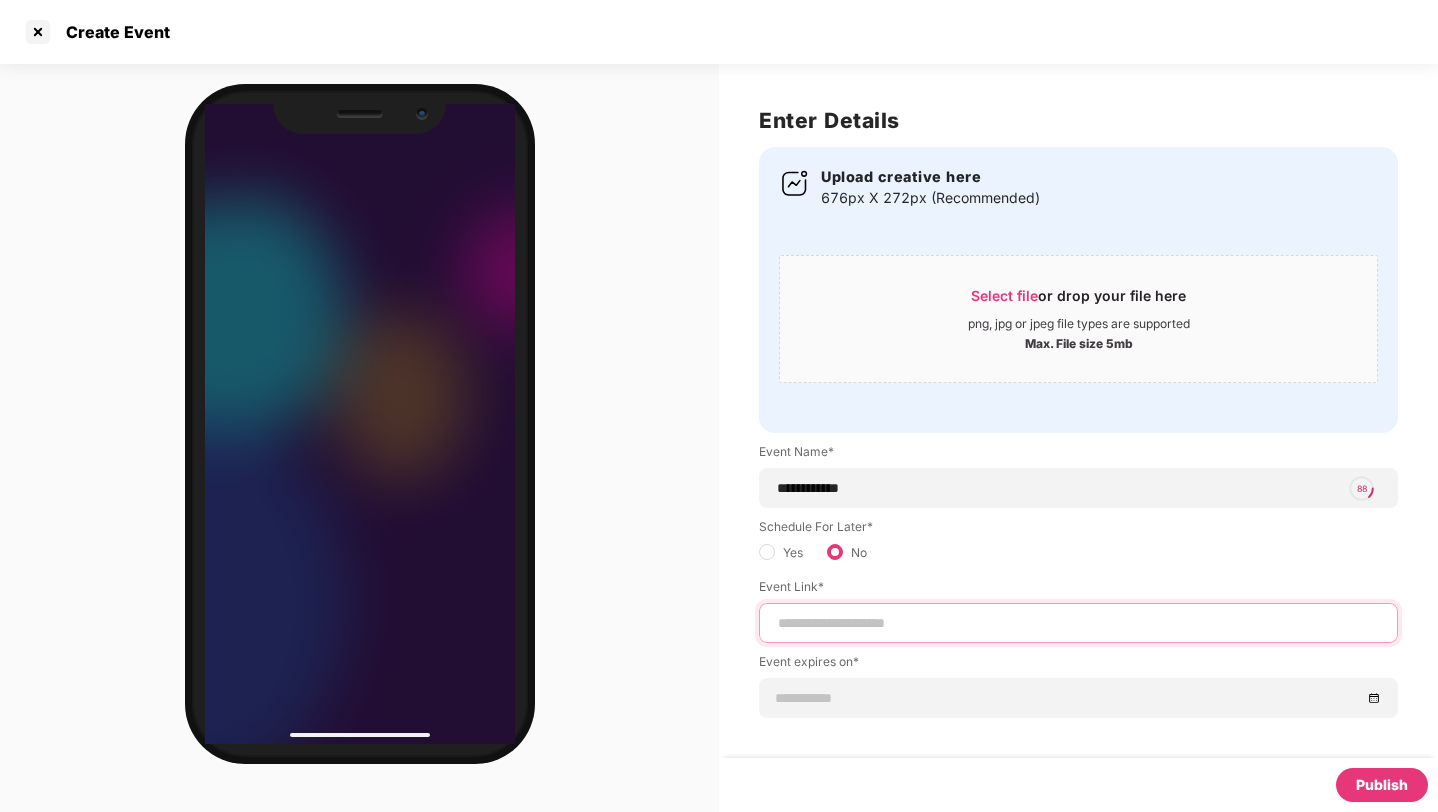 click at bounding box center [1078, 623] 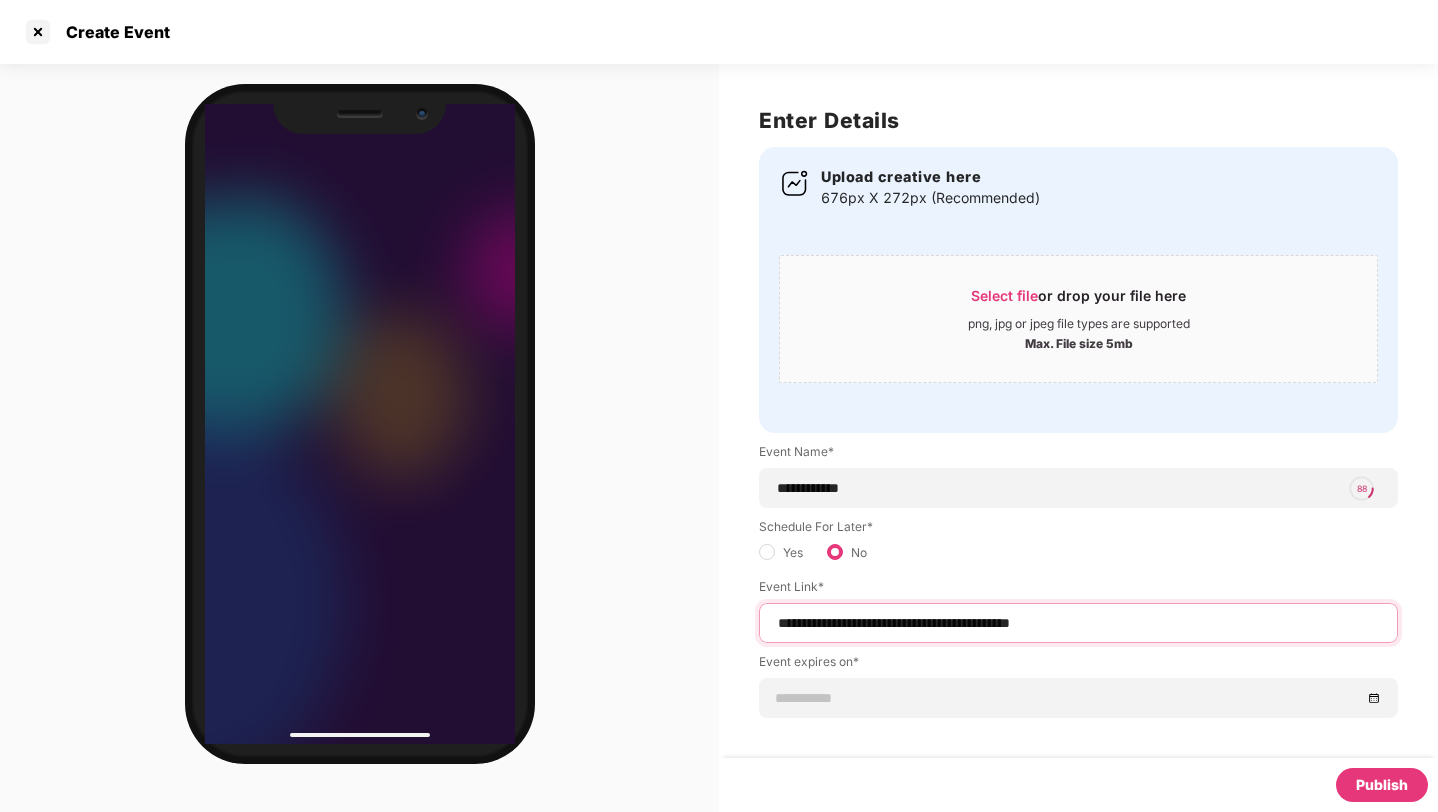 click on "**********" at bounding box center [1078, 623] 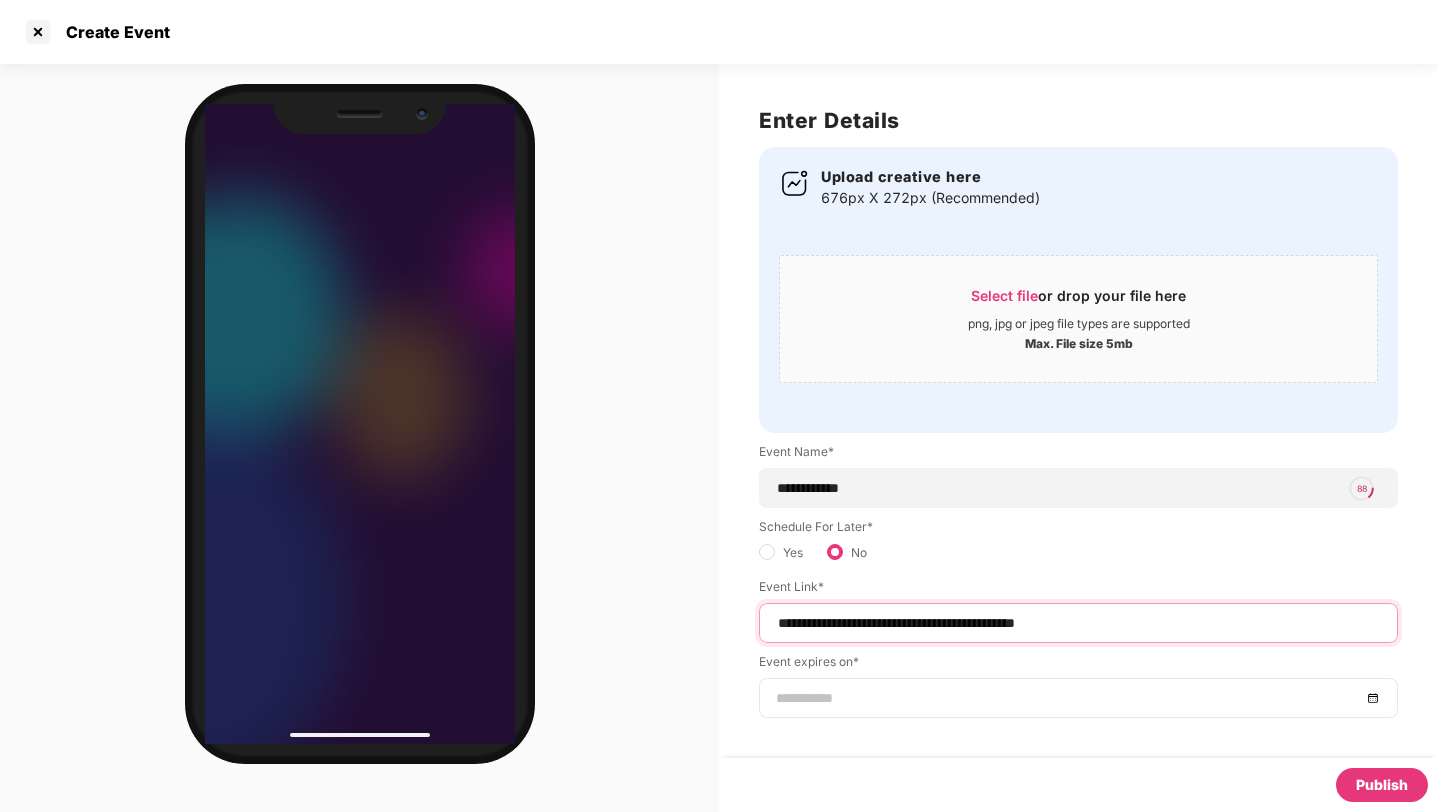 type on "**********" 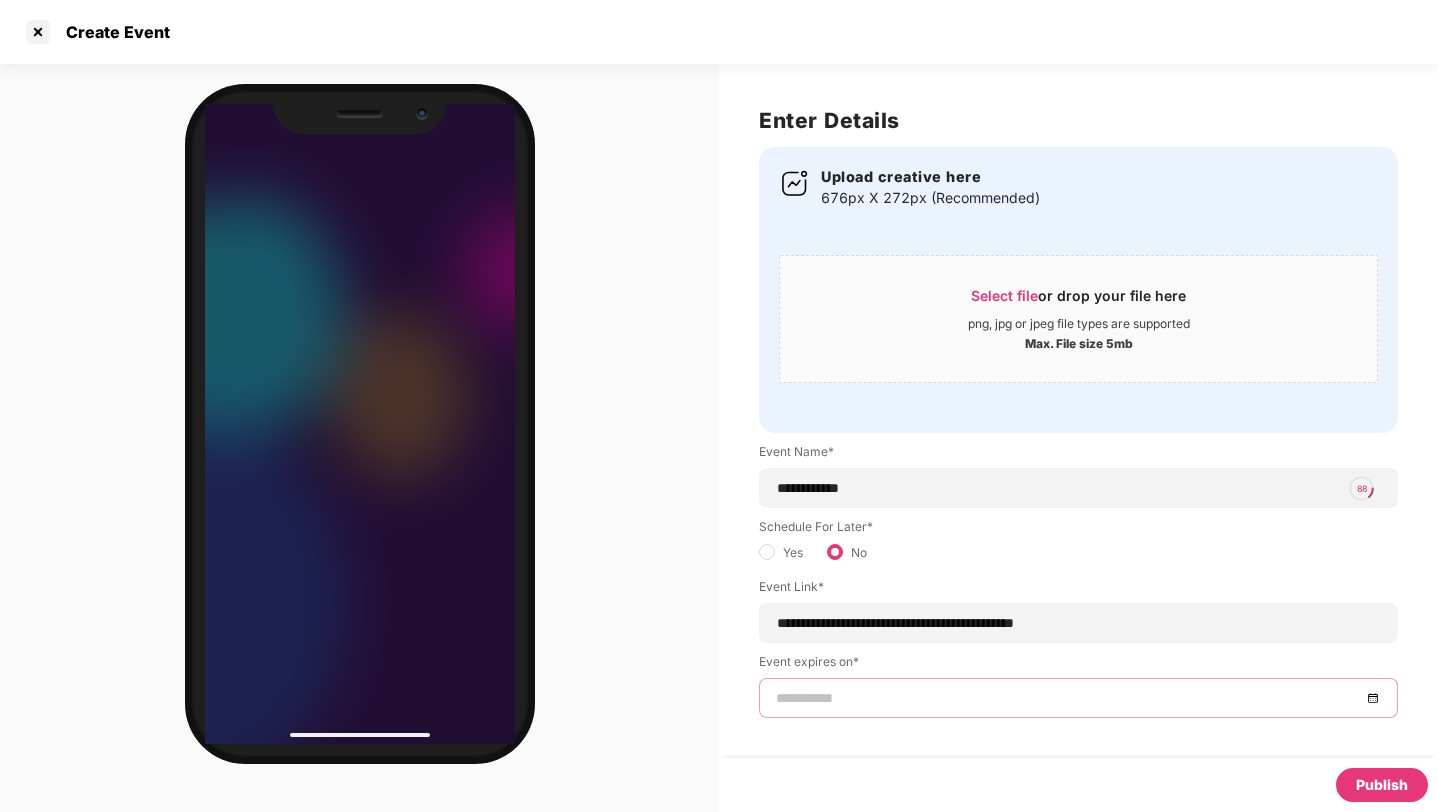 click at bounding box center (1068, 698) 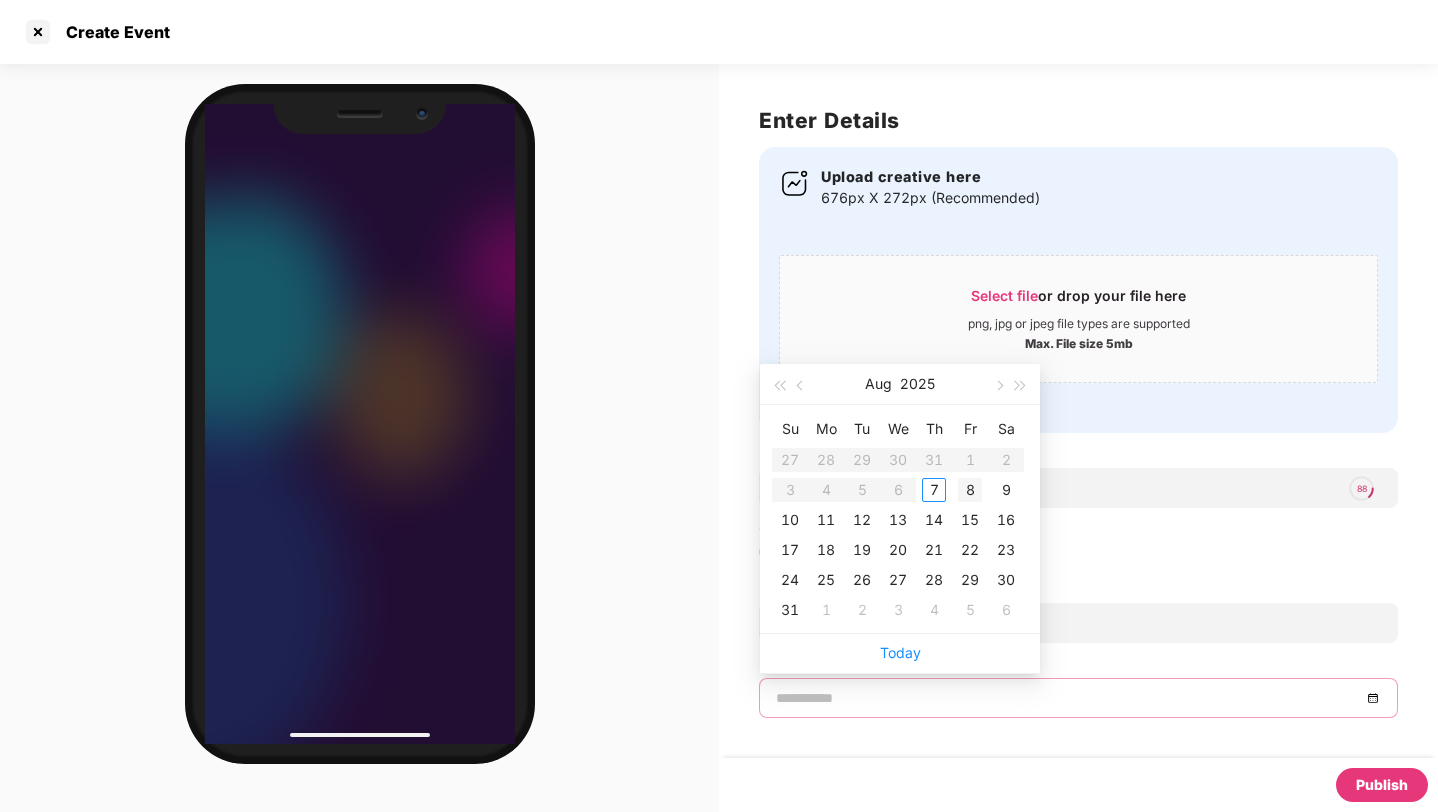 type on "**********" 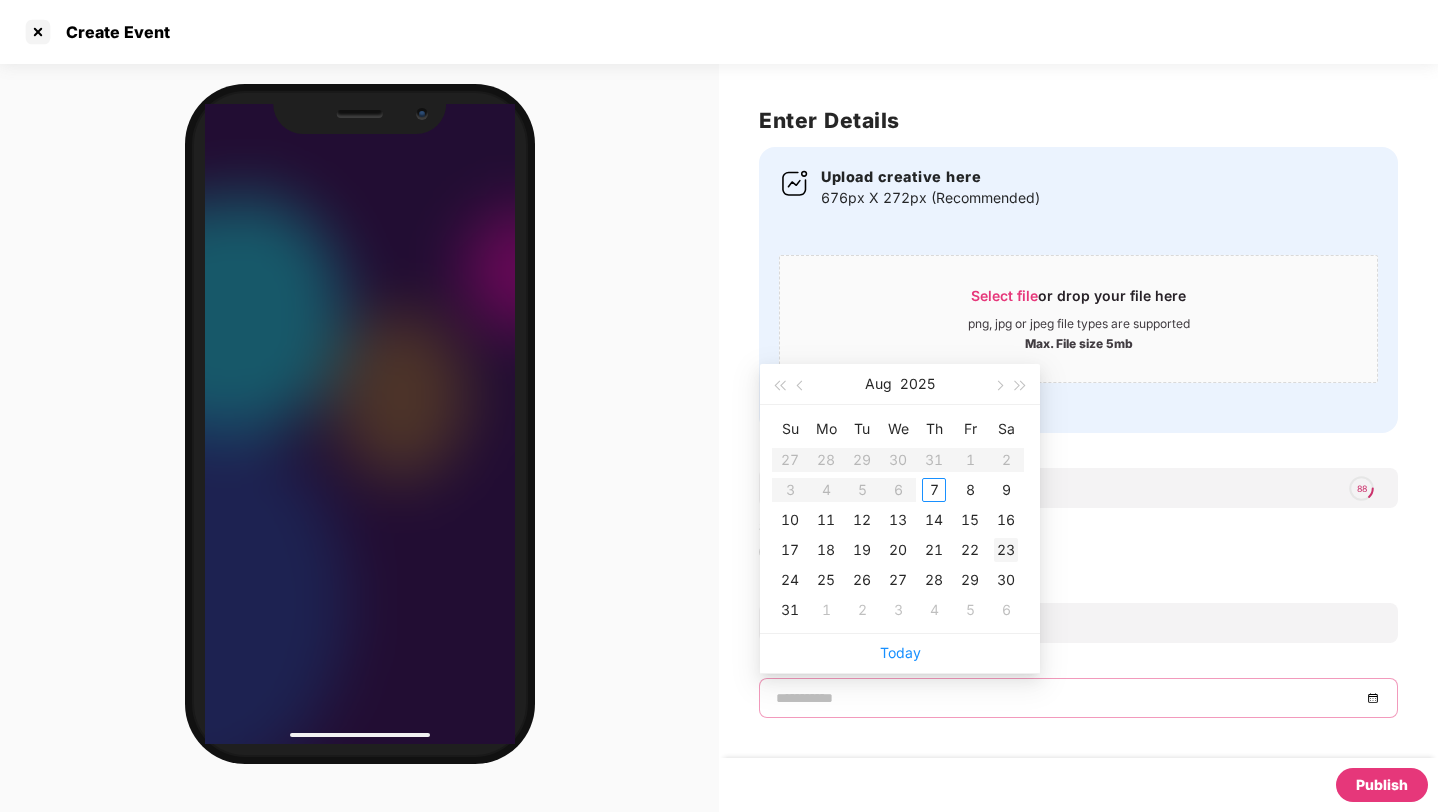 type on "**********" 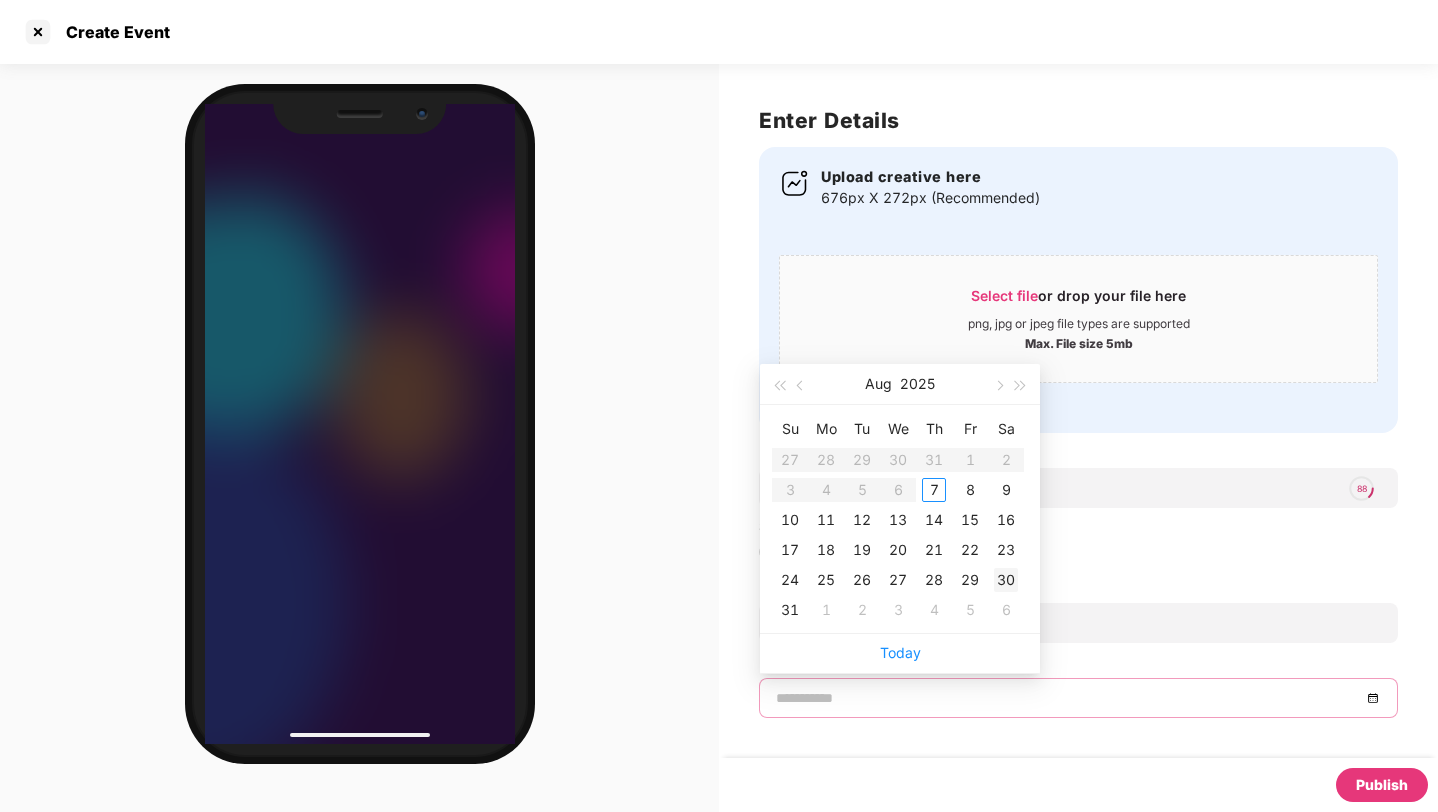 click on "30" at bounding box center [1006, 580] 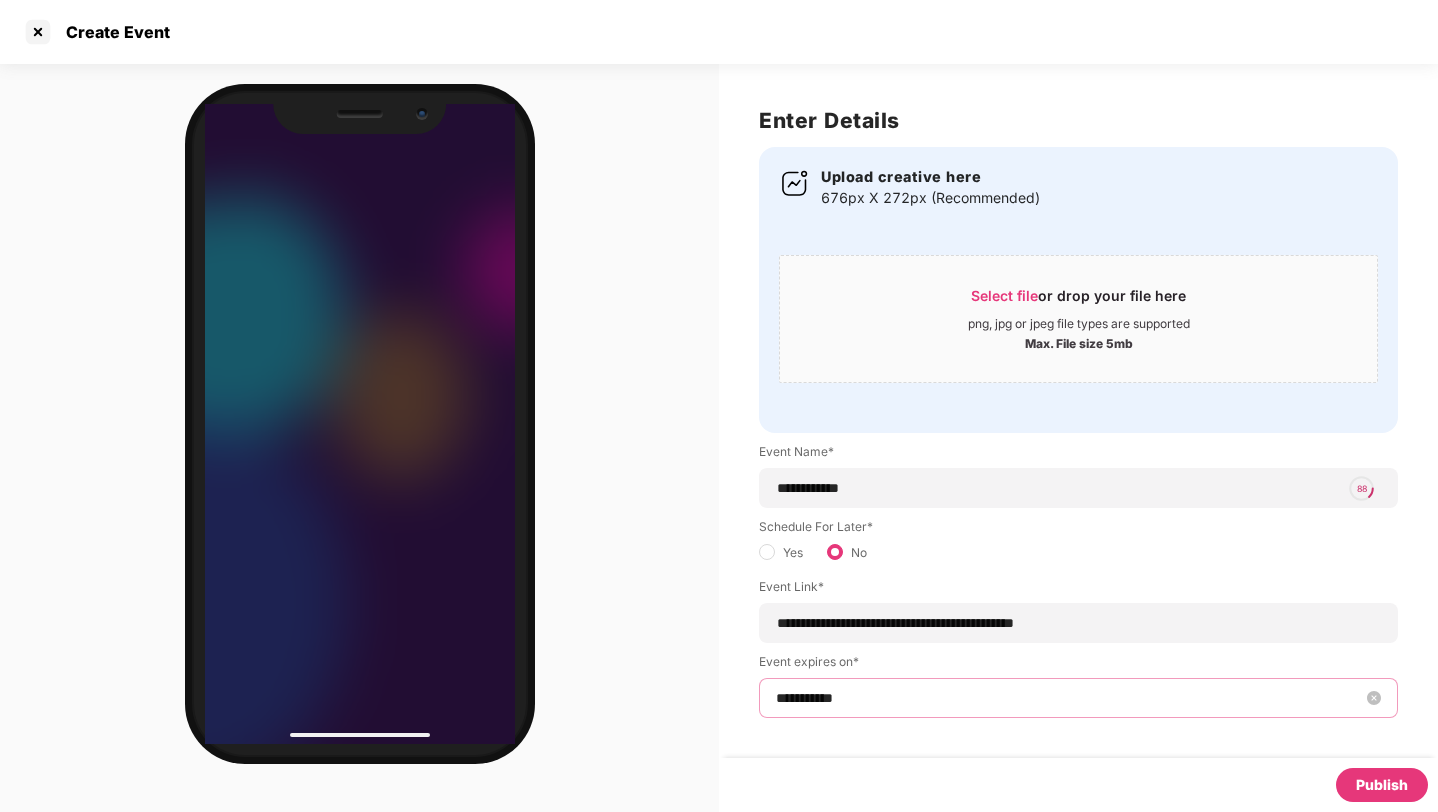 click on "**********" at bounding box center (1068, 698) 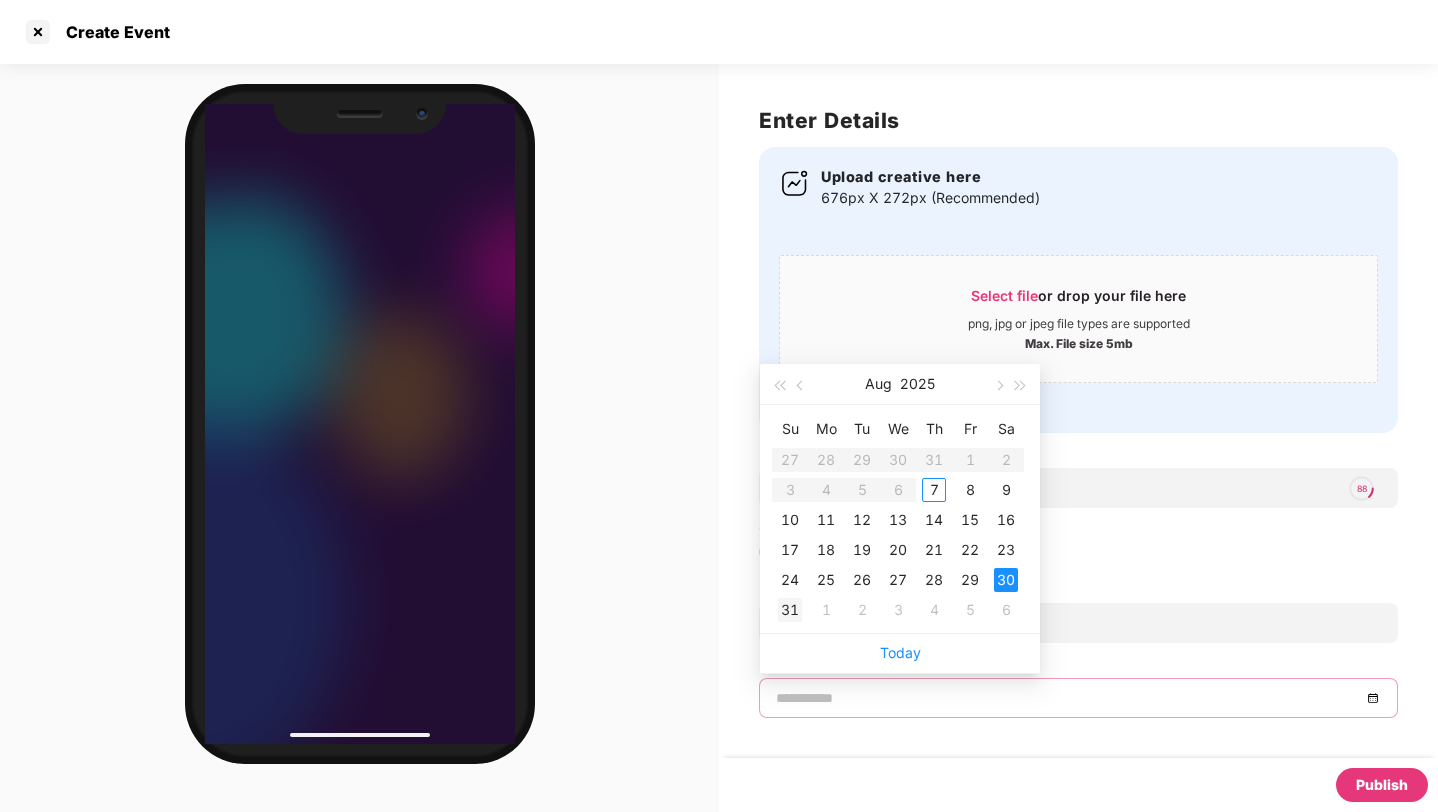type on "**********" 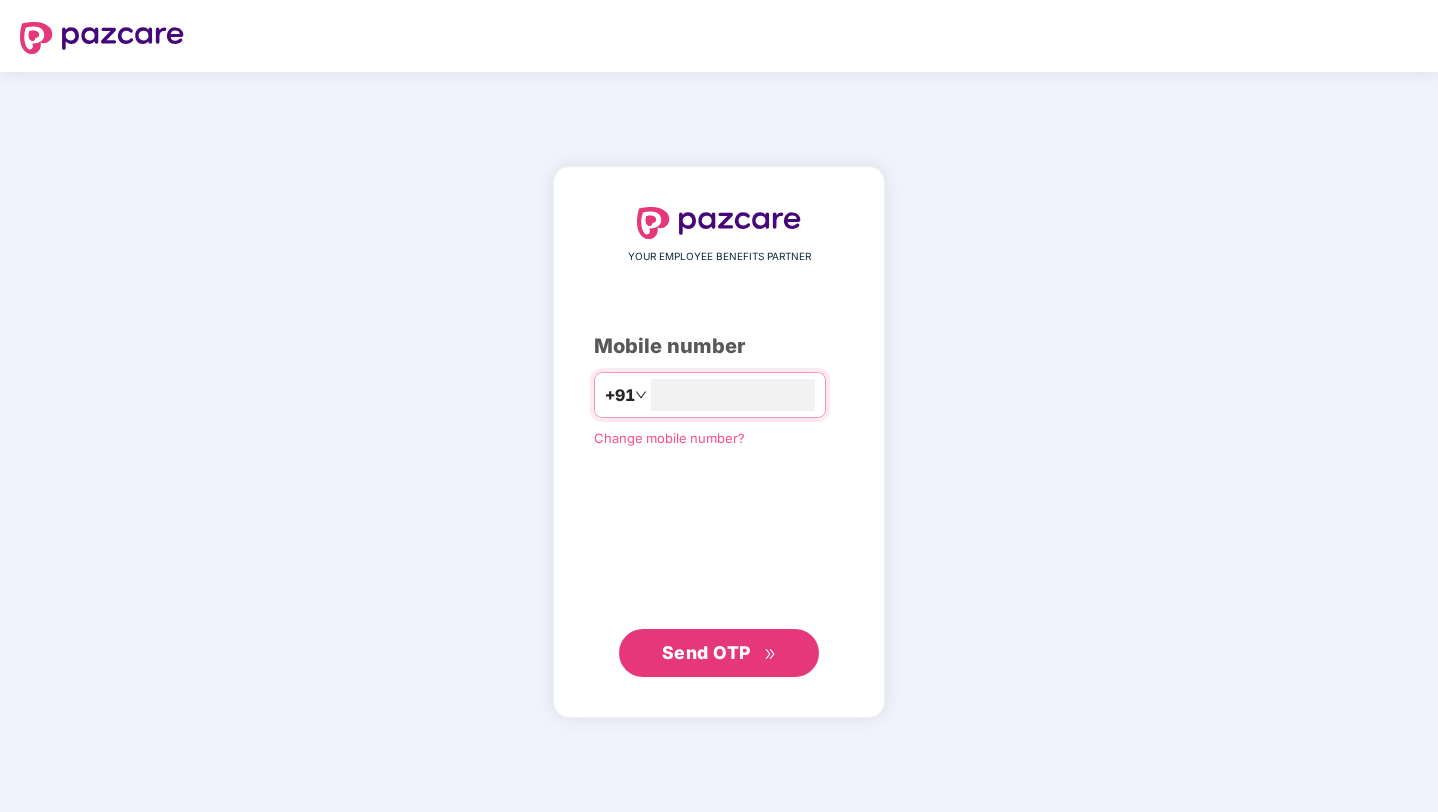 scroll, scrollTop: 0, scrollLeft: 0, axis: both 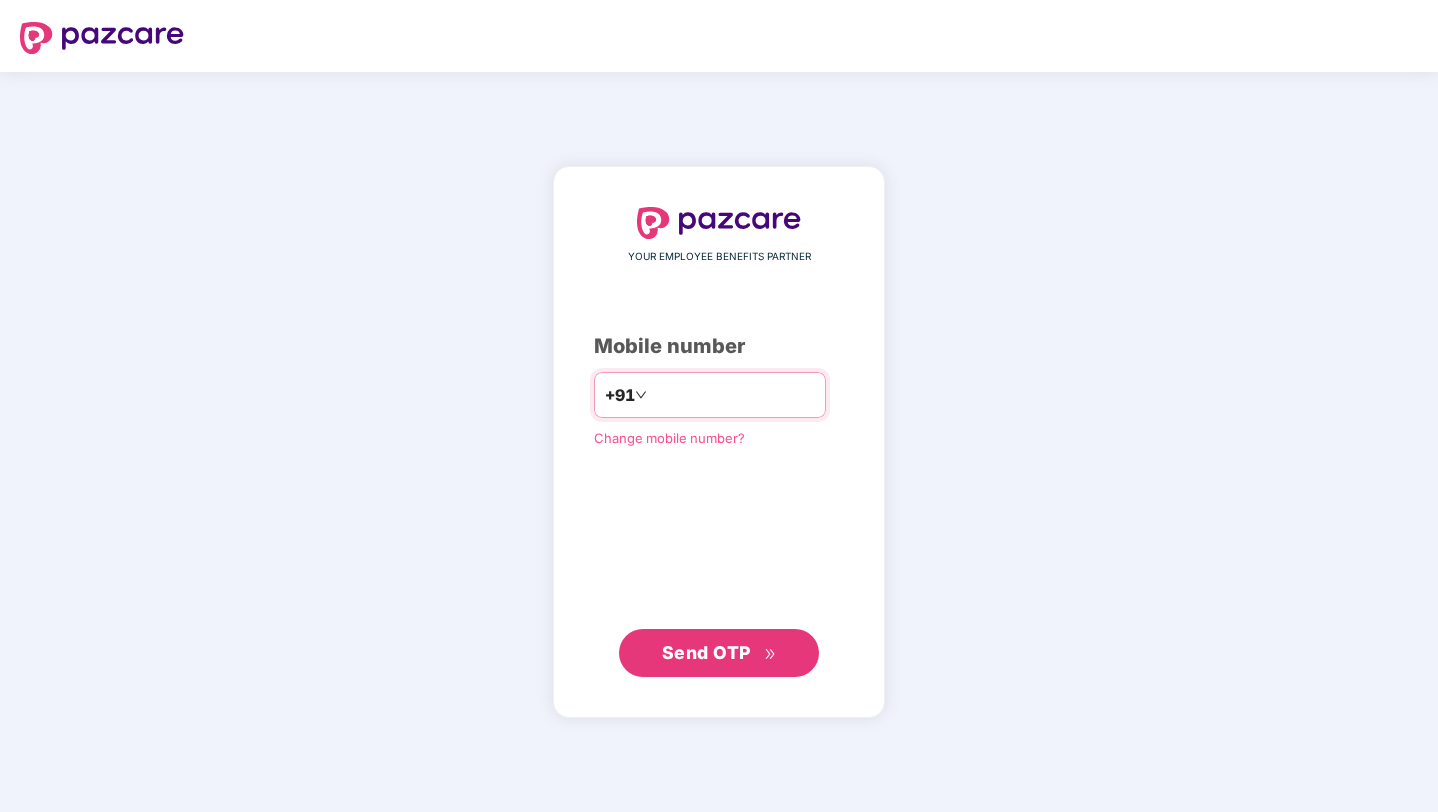 click at bounding box center [733, 395] 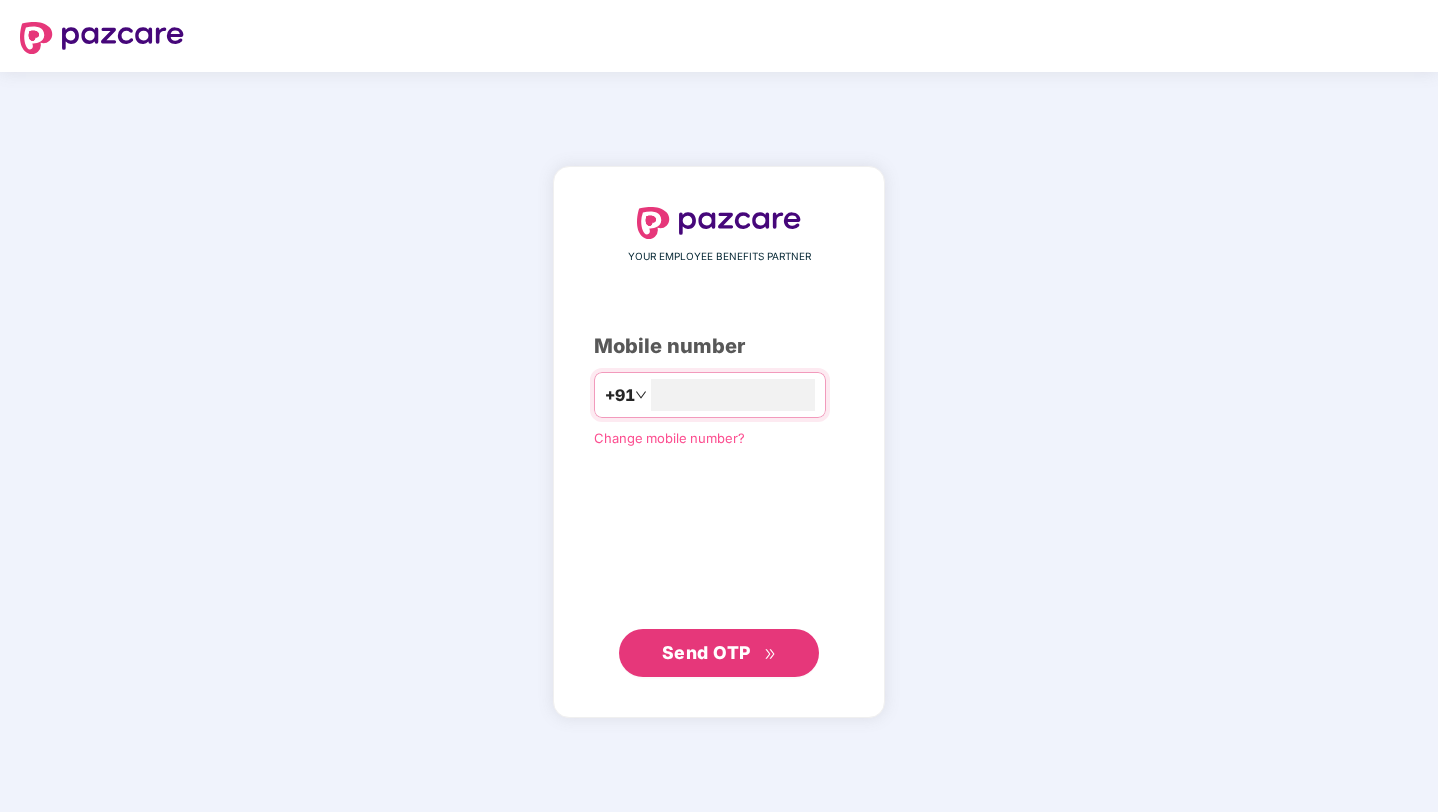 type on "**********" 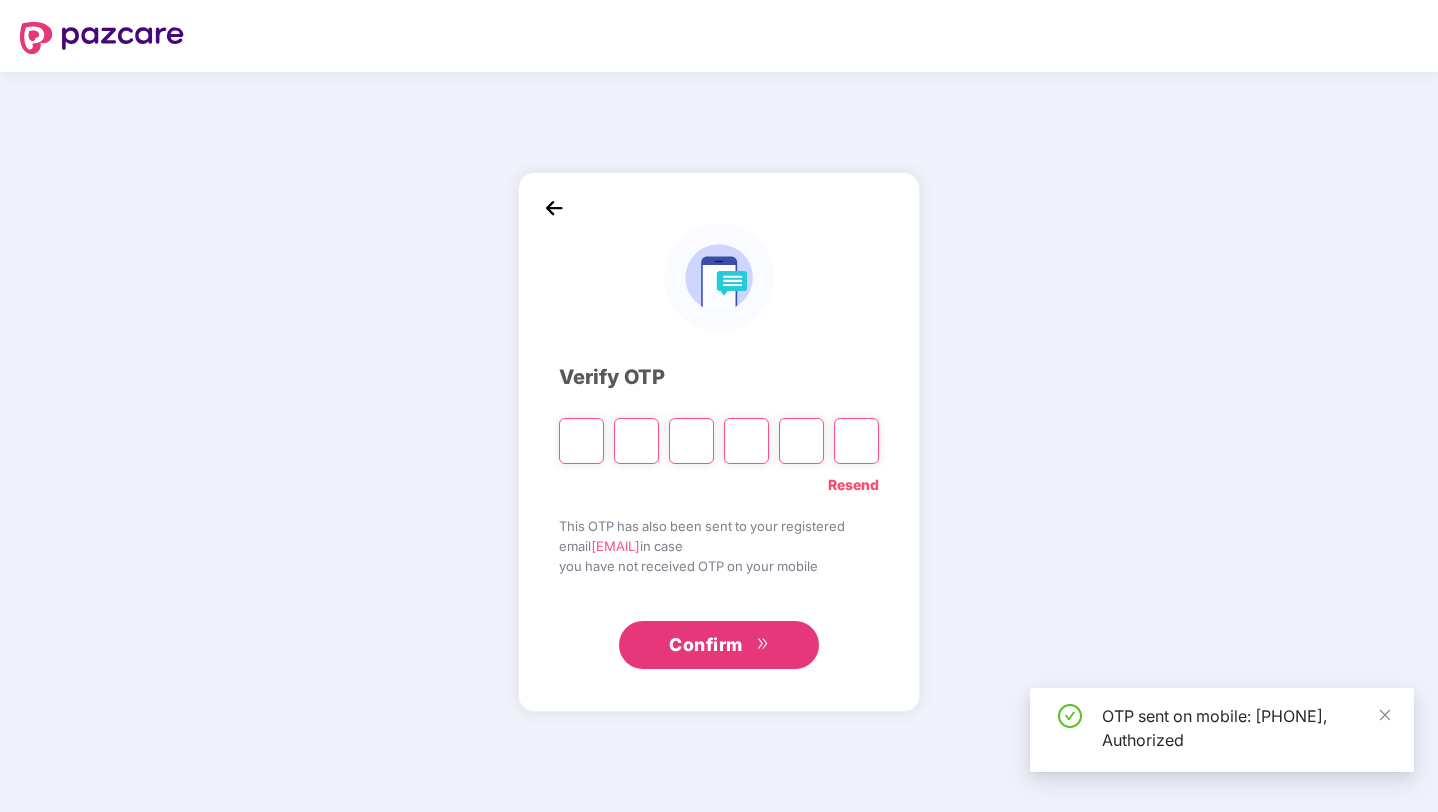 type on "*" 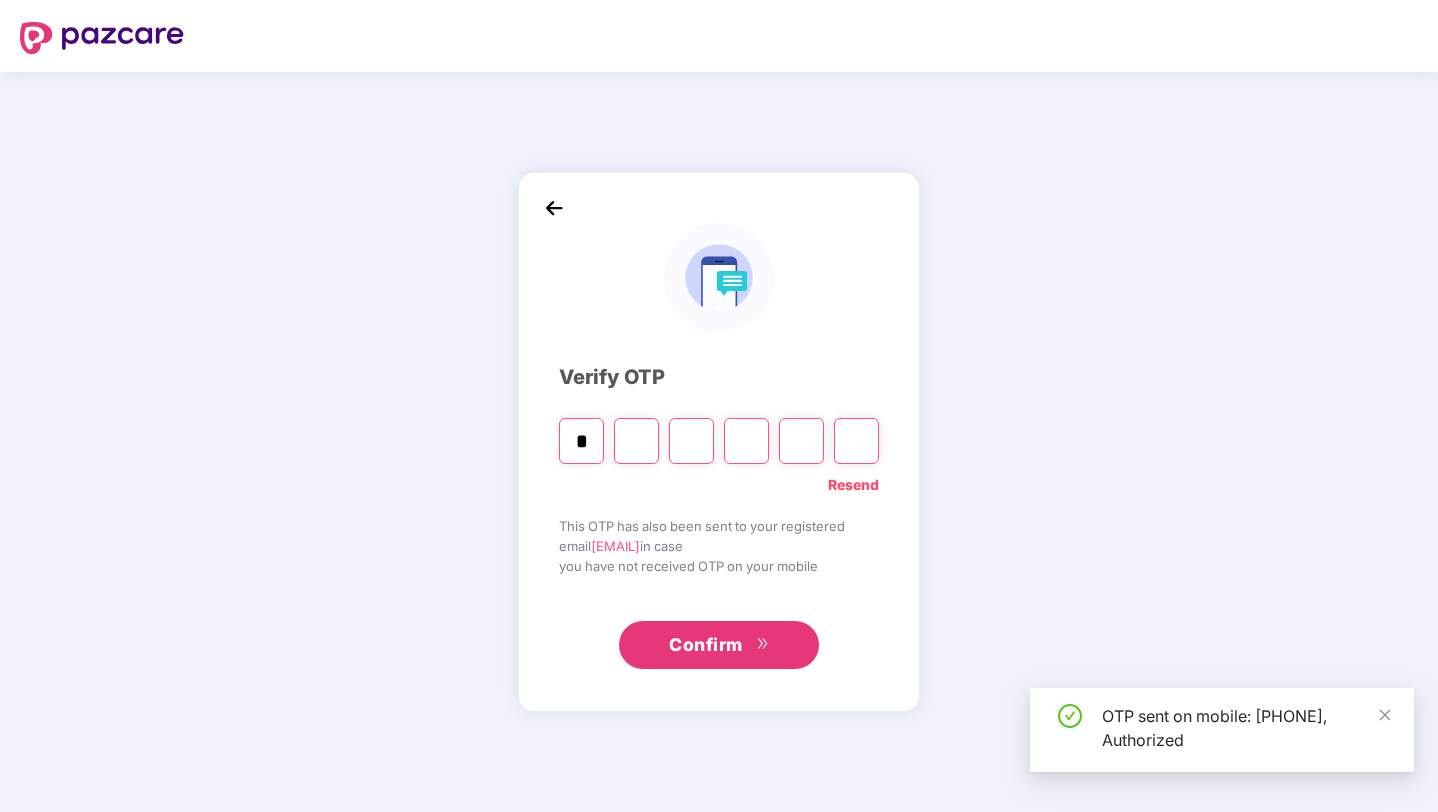 type on "*" 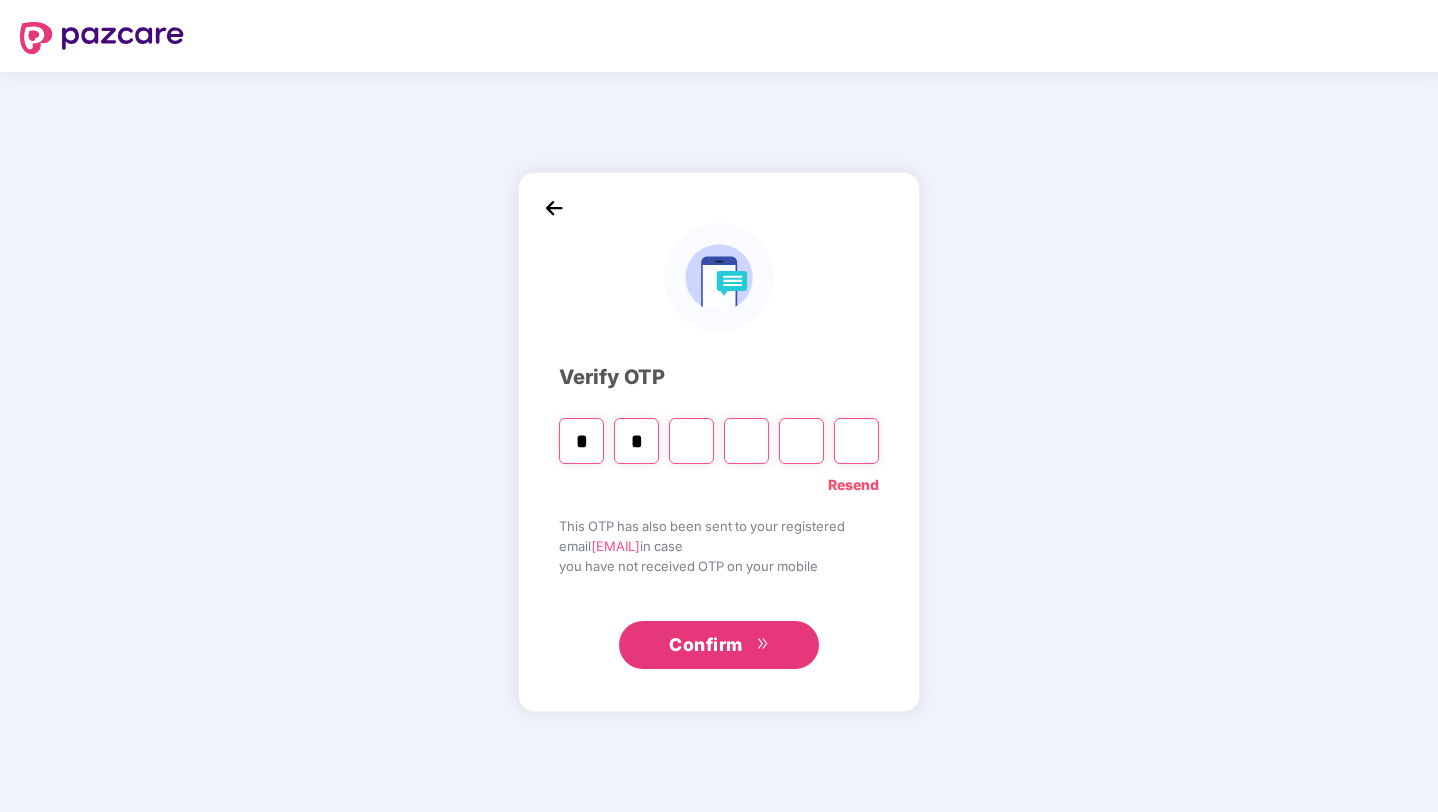 type on "*" 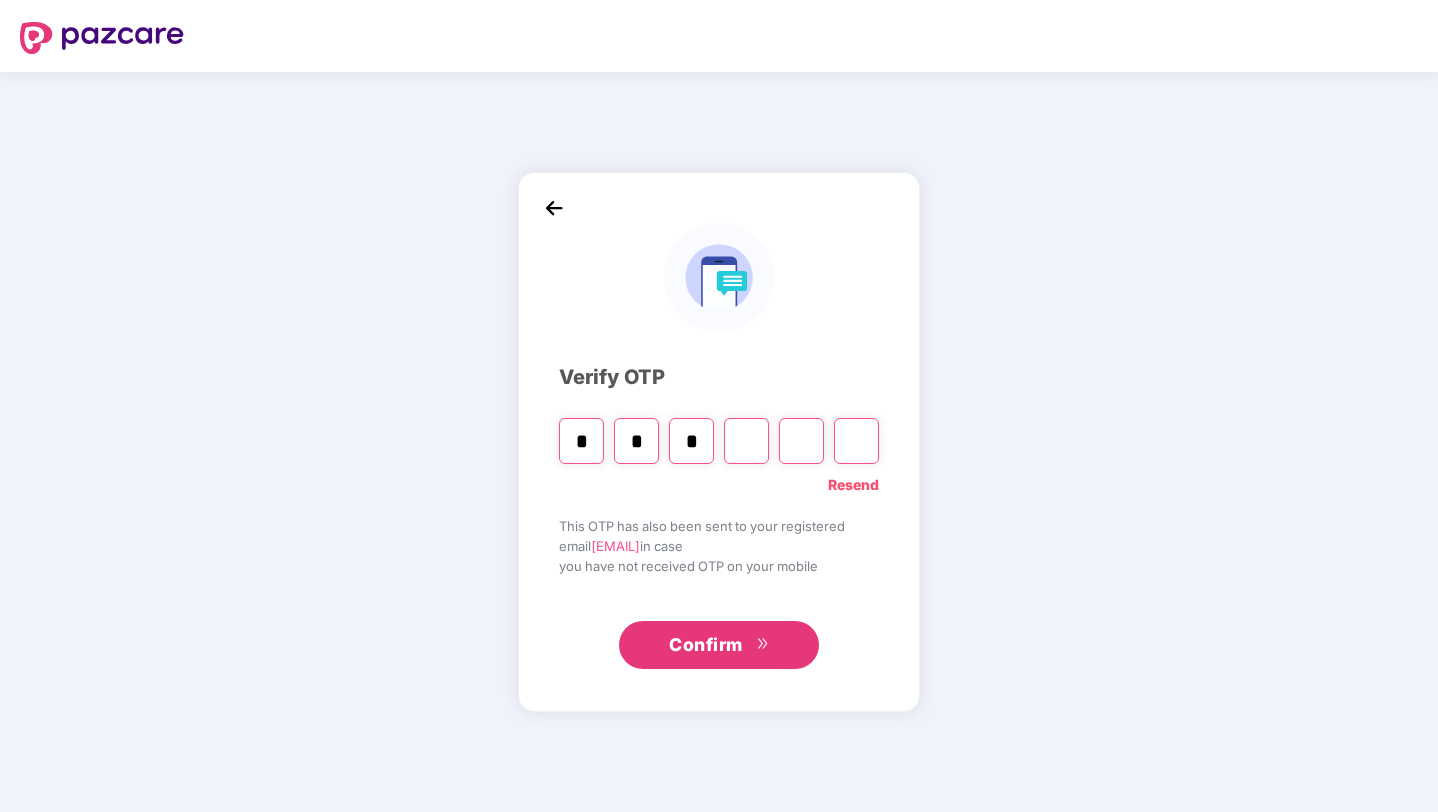 type on "*" 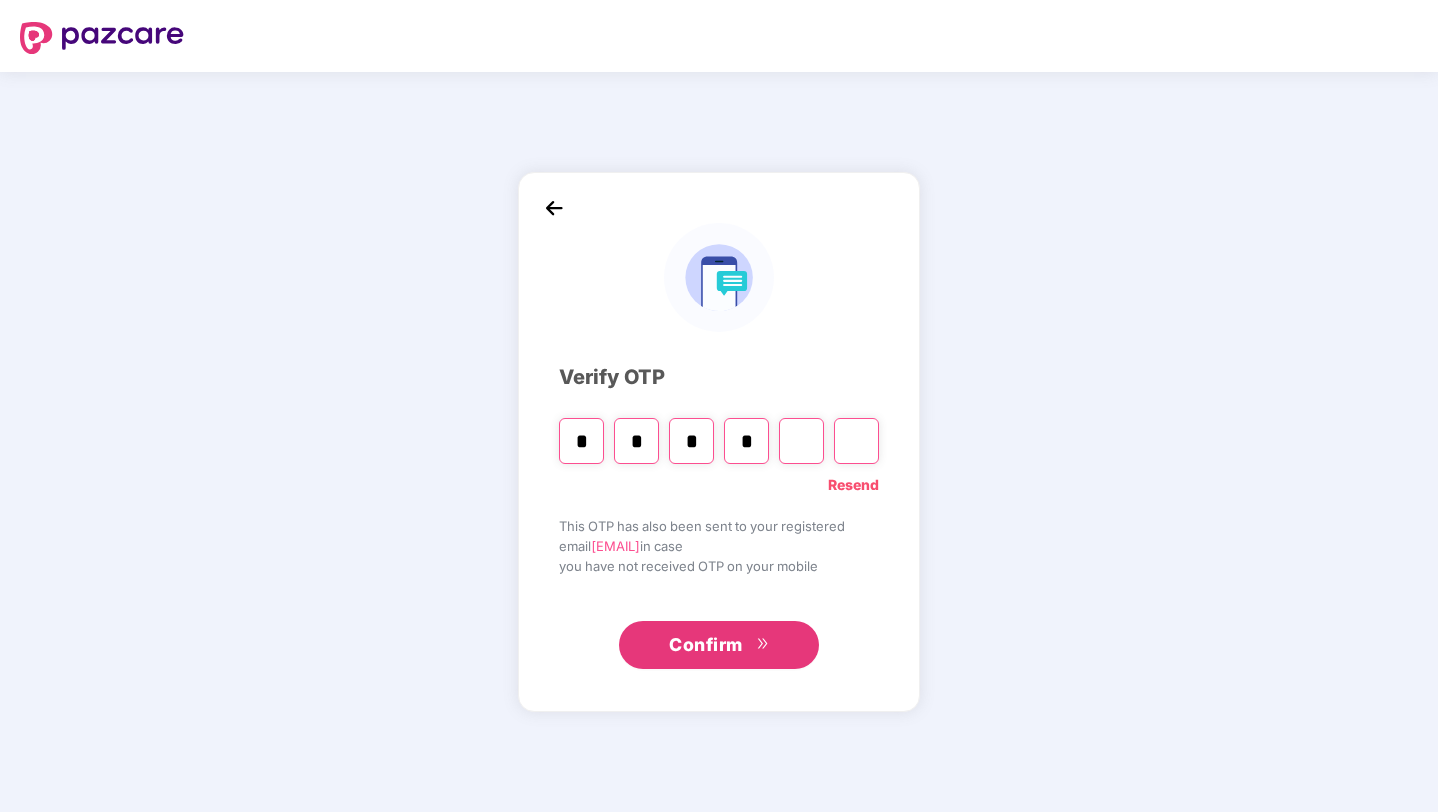 type on "*" 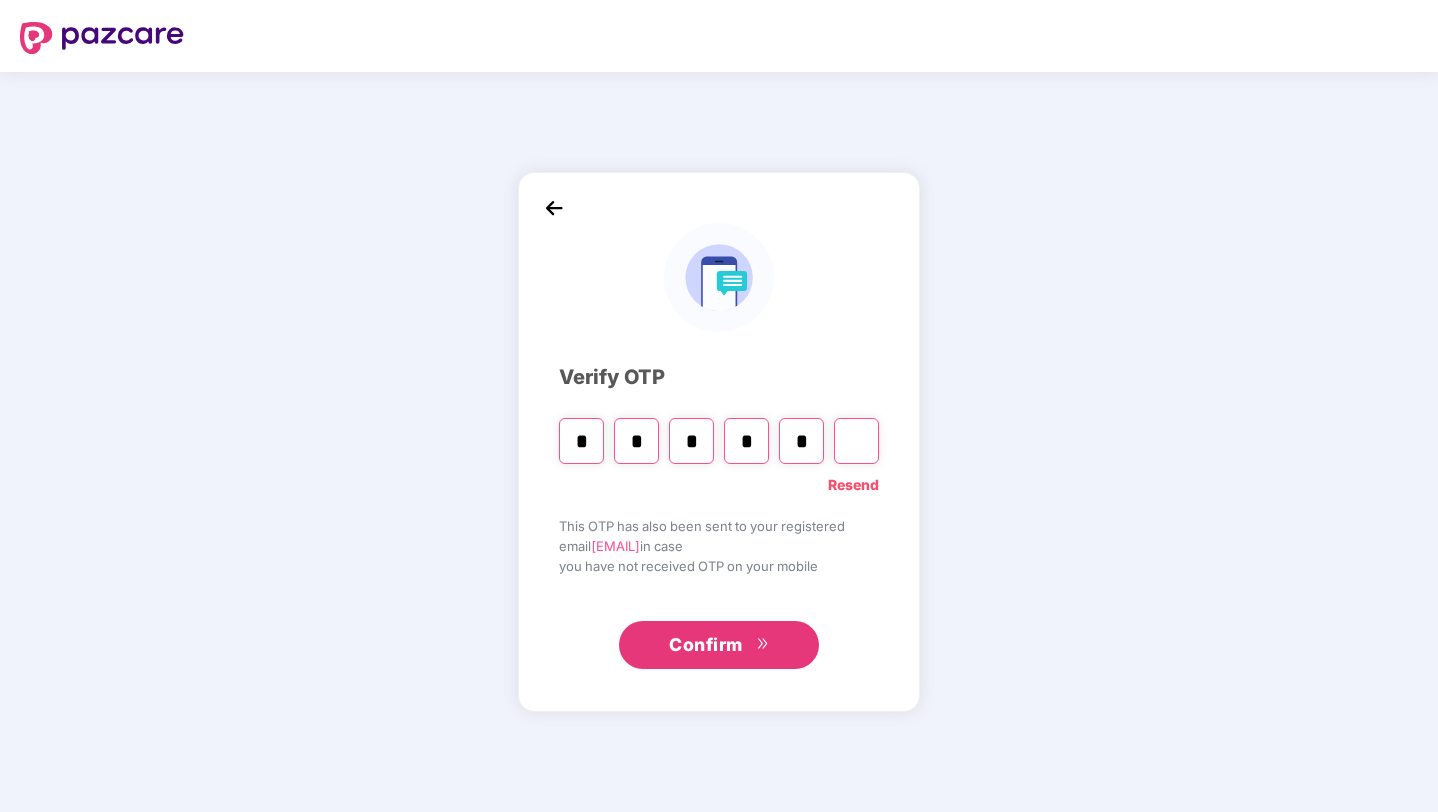 type on "*" 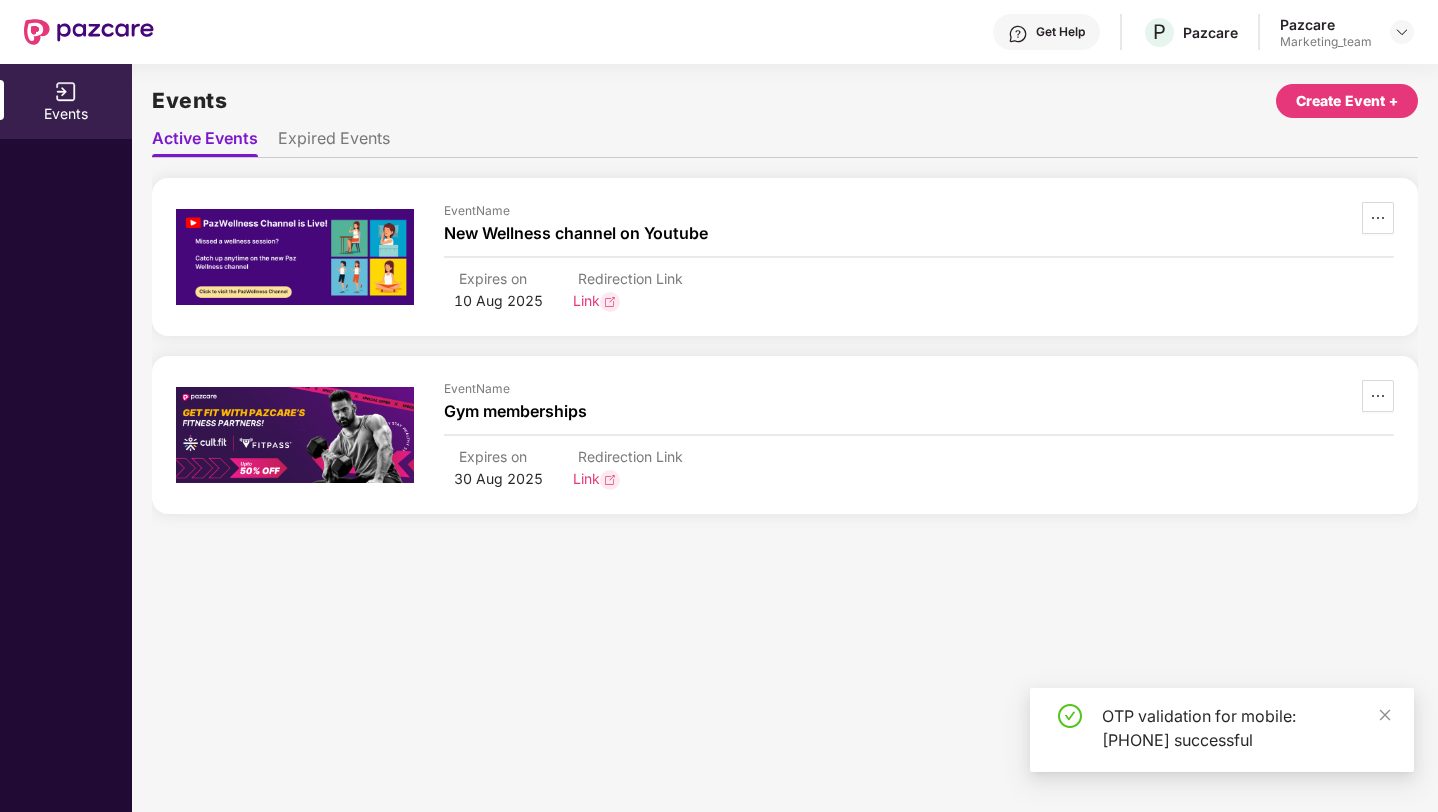 click on "Create Event +" at bounding box center [1347, 101] 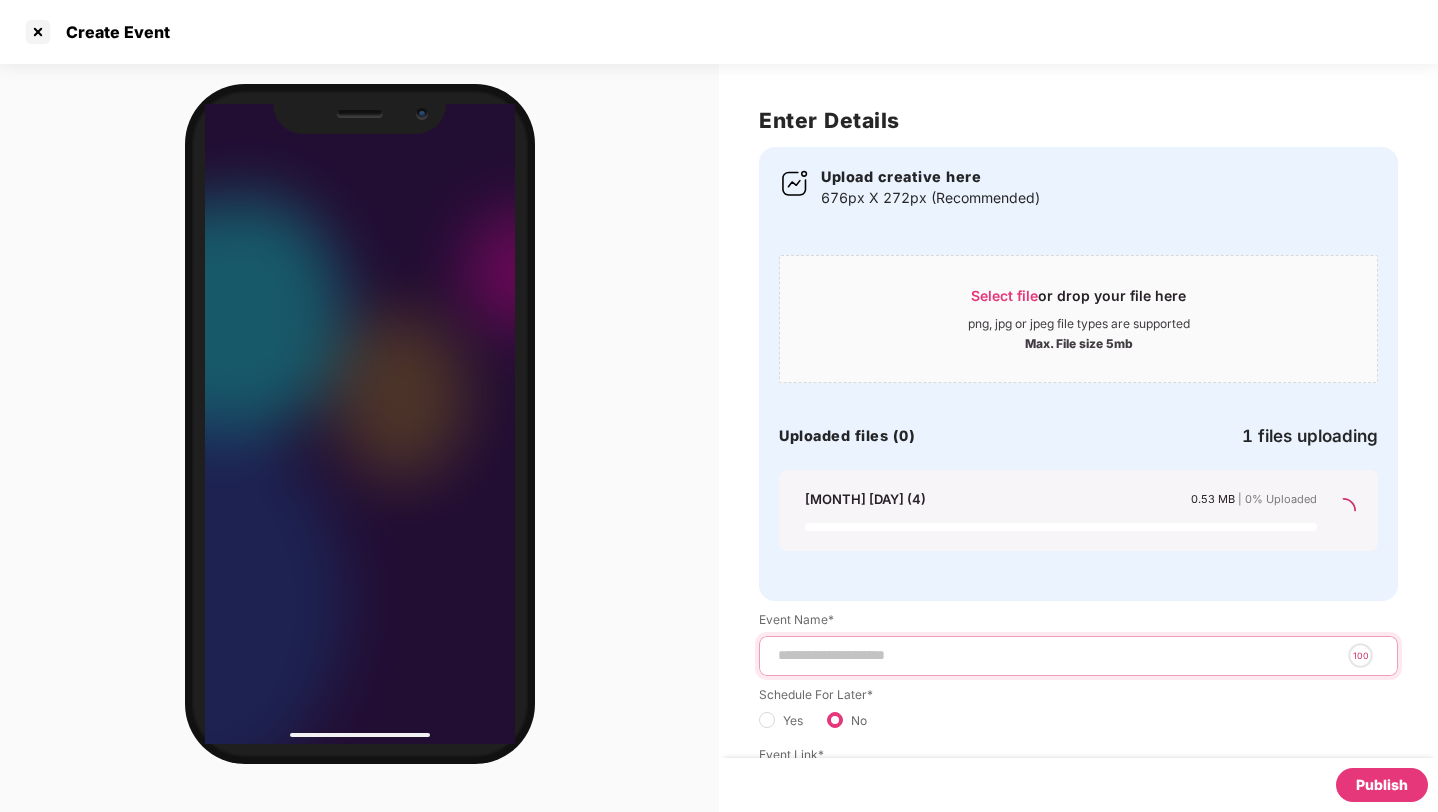 click at bounding box center [1058, 655] 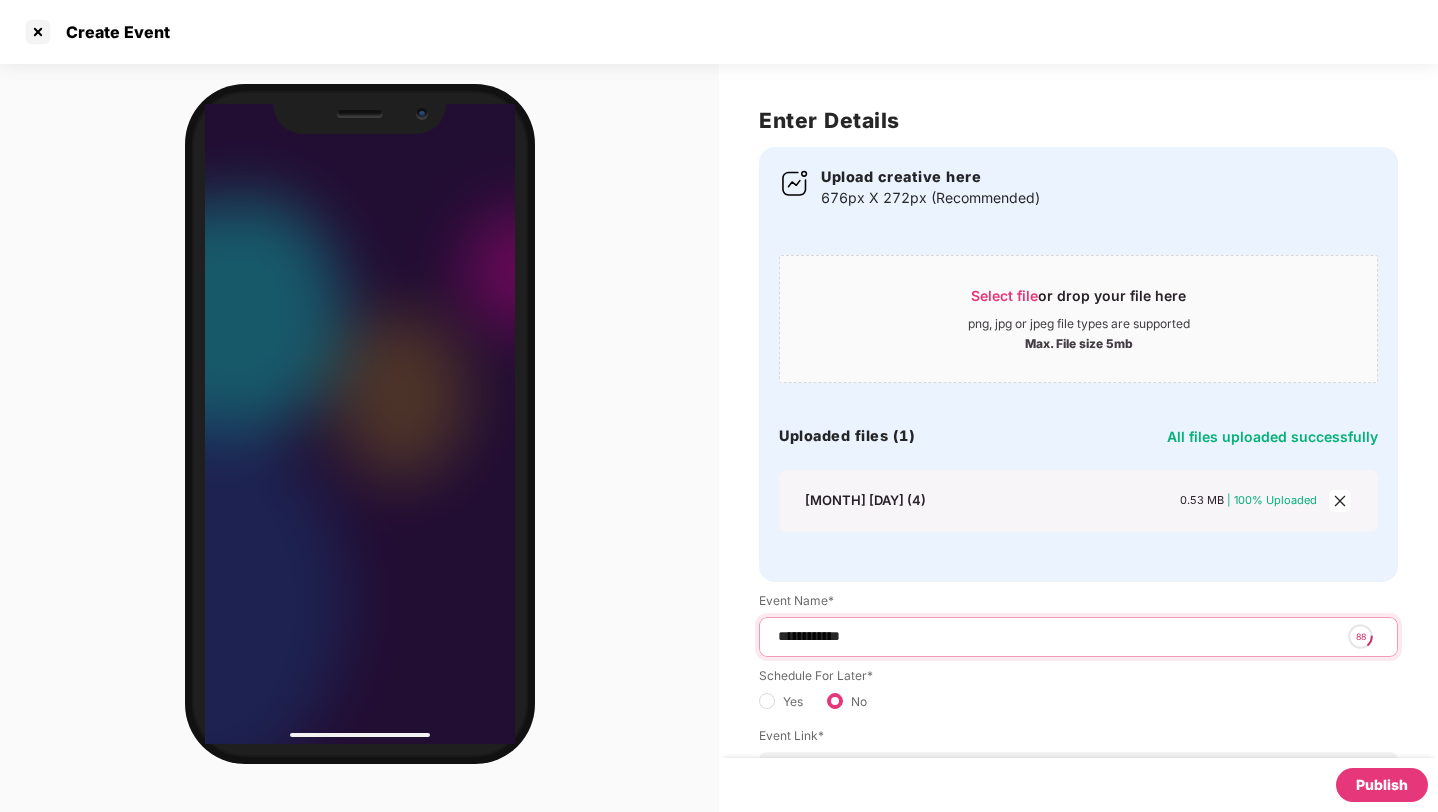 scroll, scrollTop: 149, scrollLeft: 0, axis: vertical 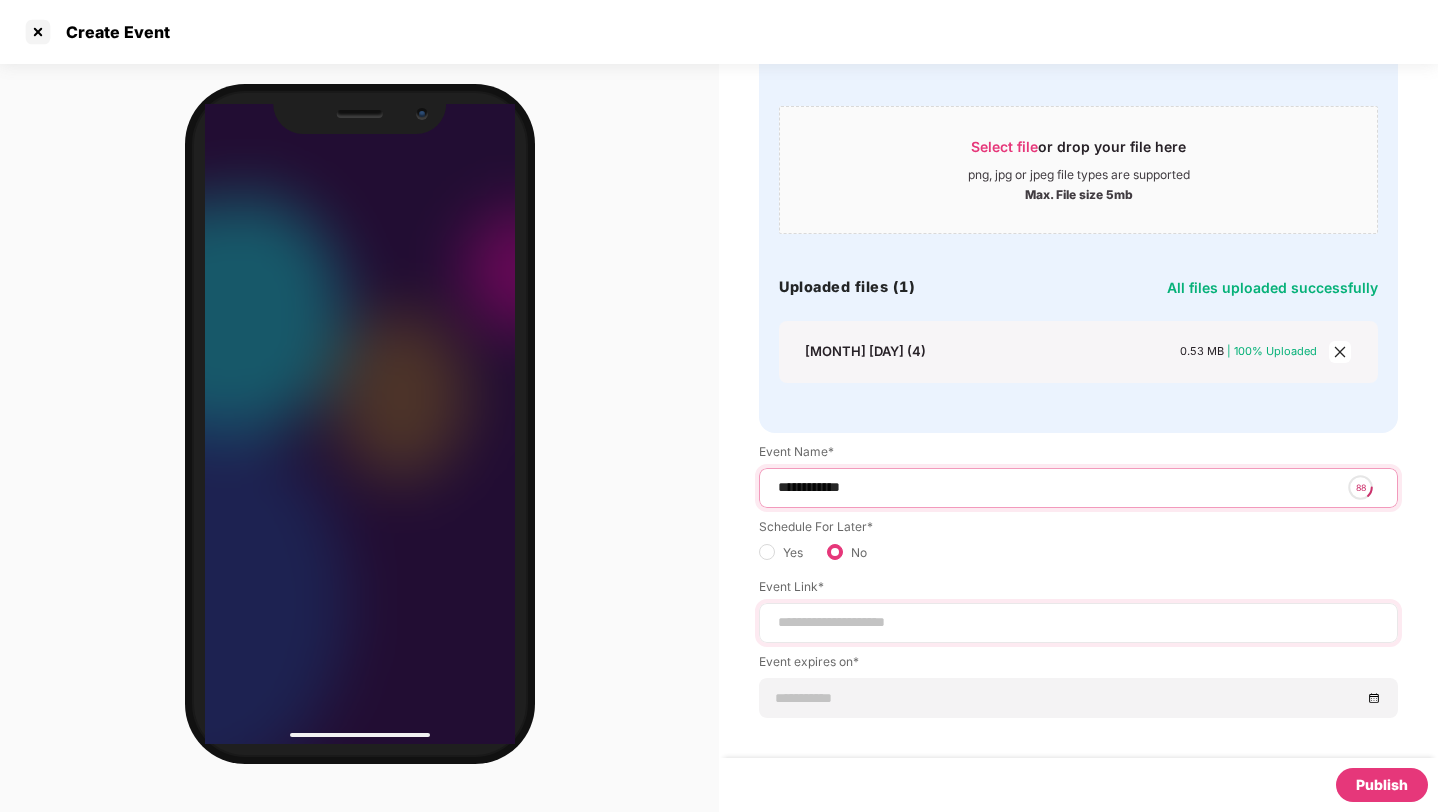 type on "**********" 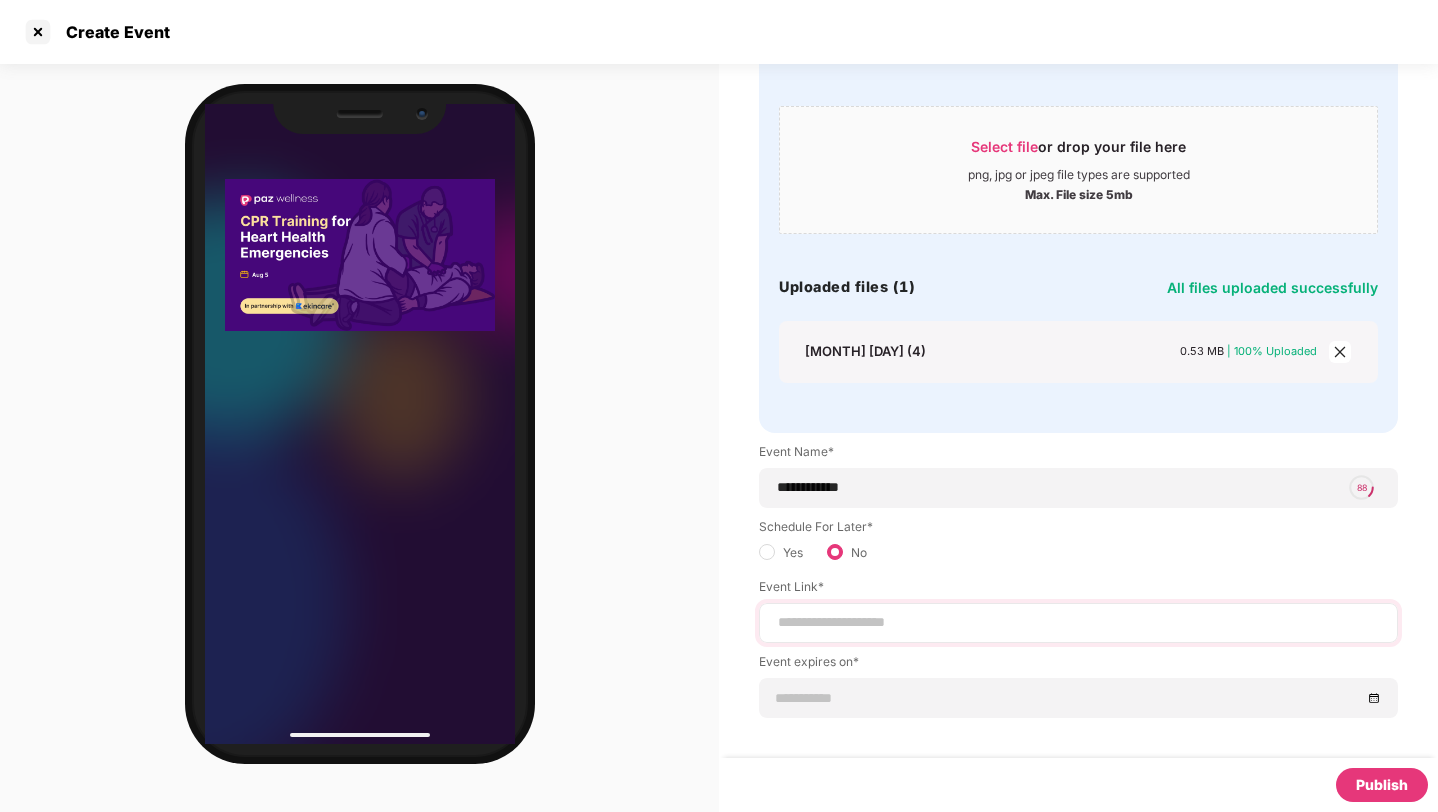click at bounding box center [1078, 623] 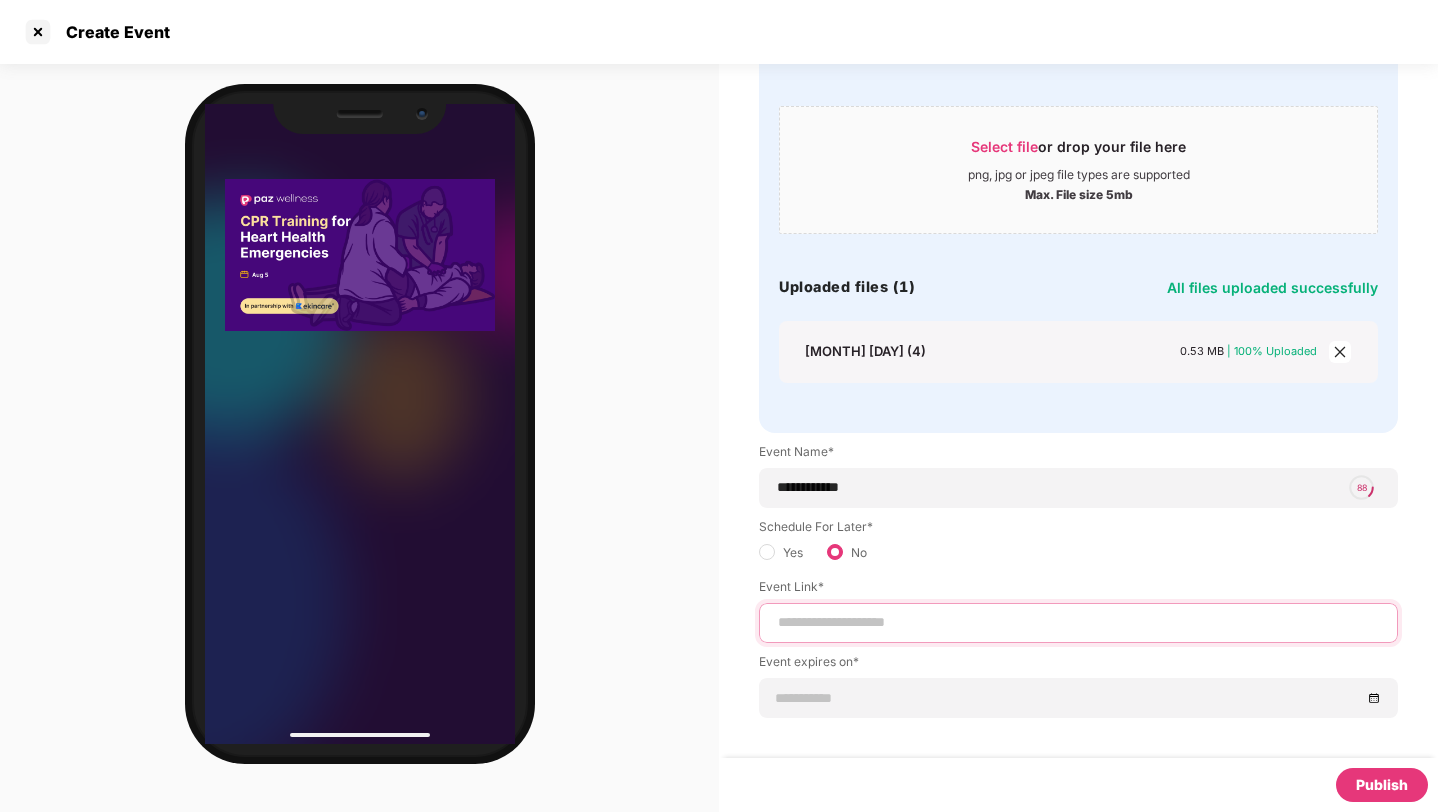 click at bounding box center [1078, 622] 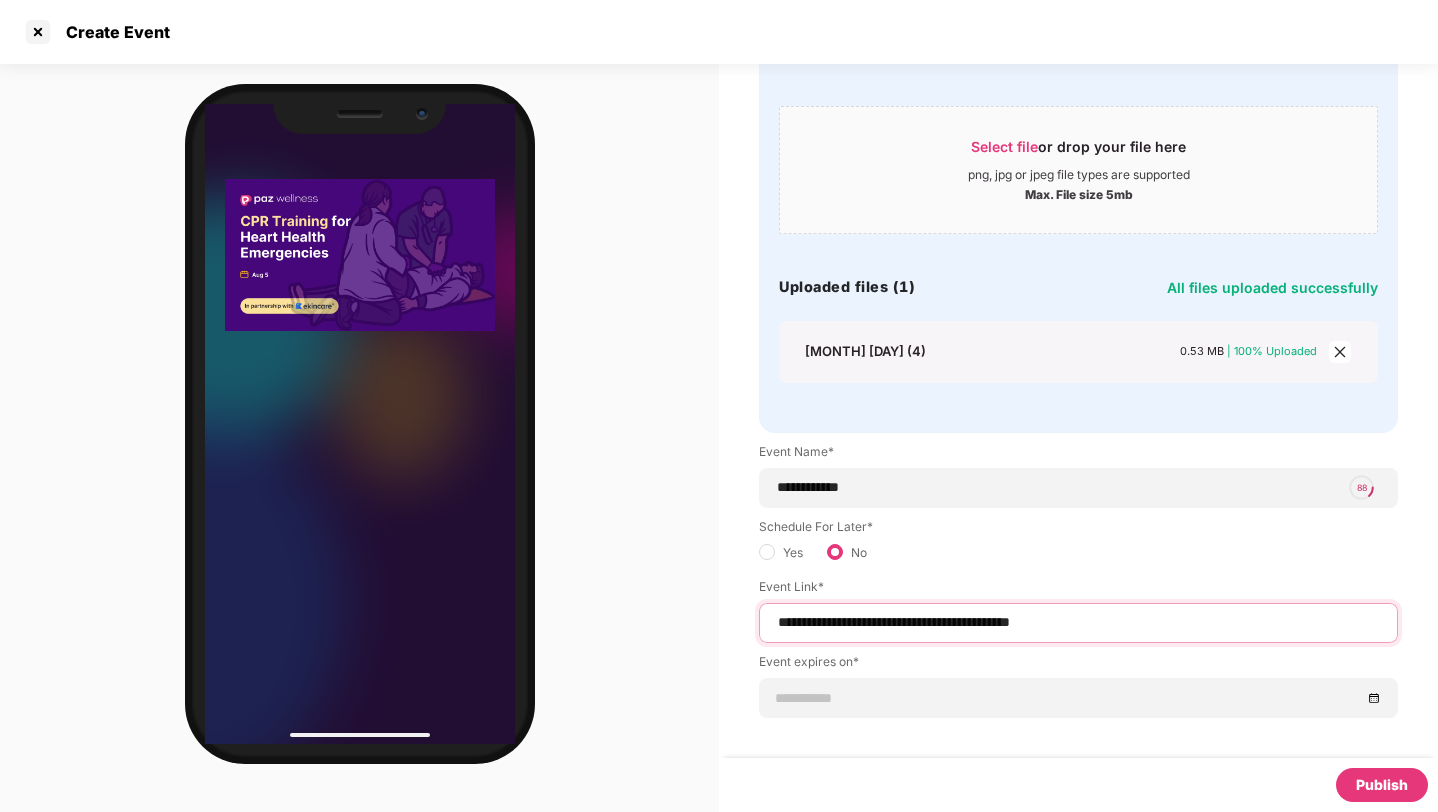 click on "**********" at bounding box center (1078, 622) 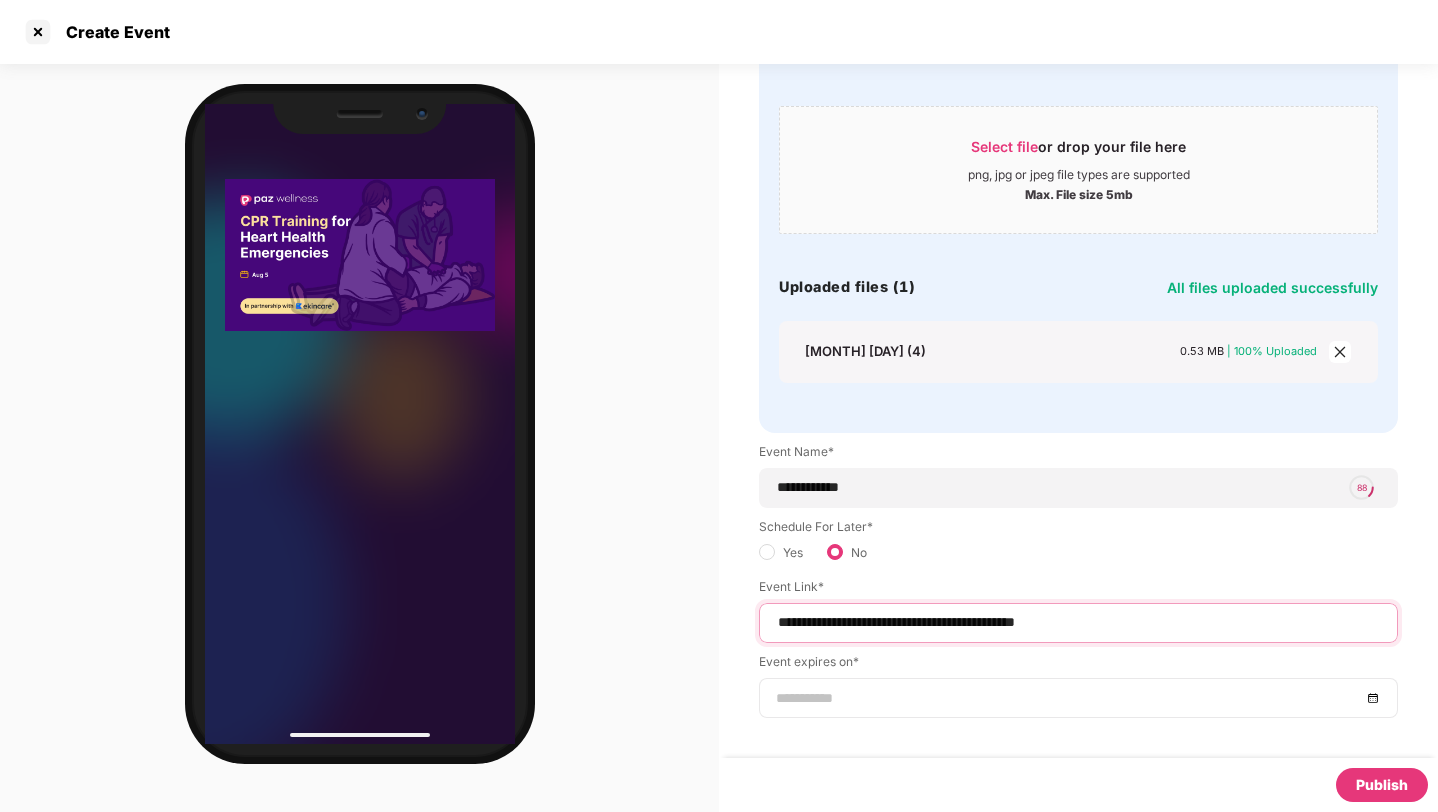 type on "**********" 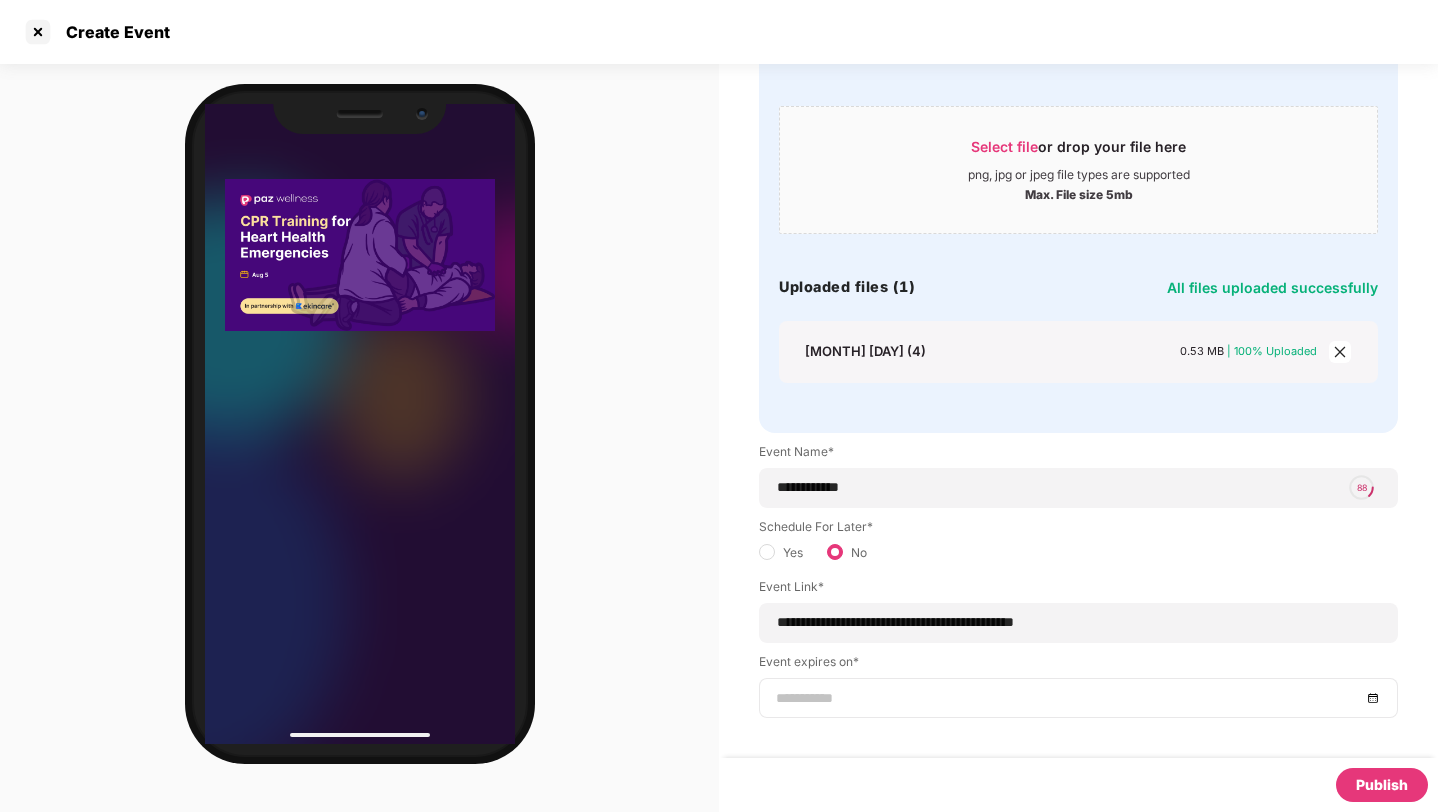 click at bounding box center [1068, 698] 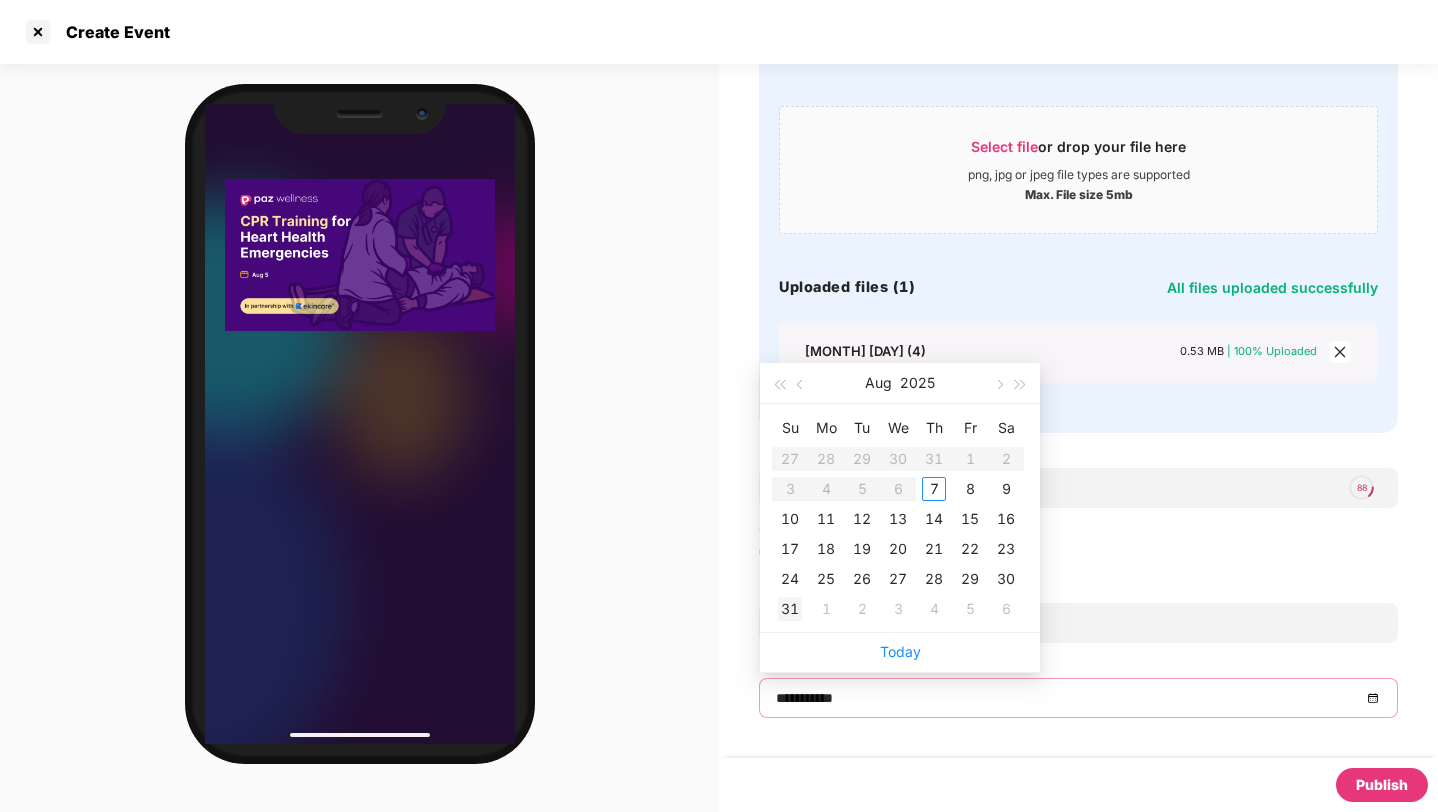 type on "**********" 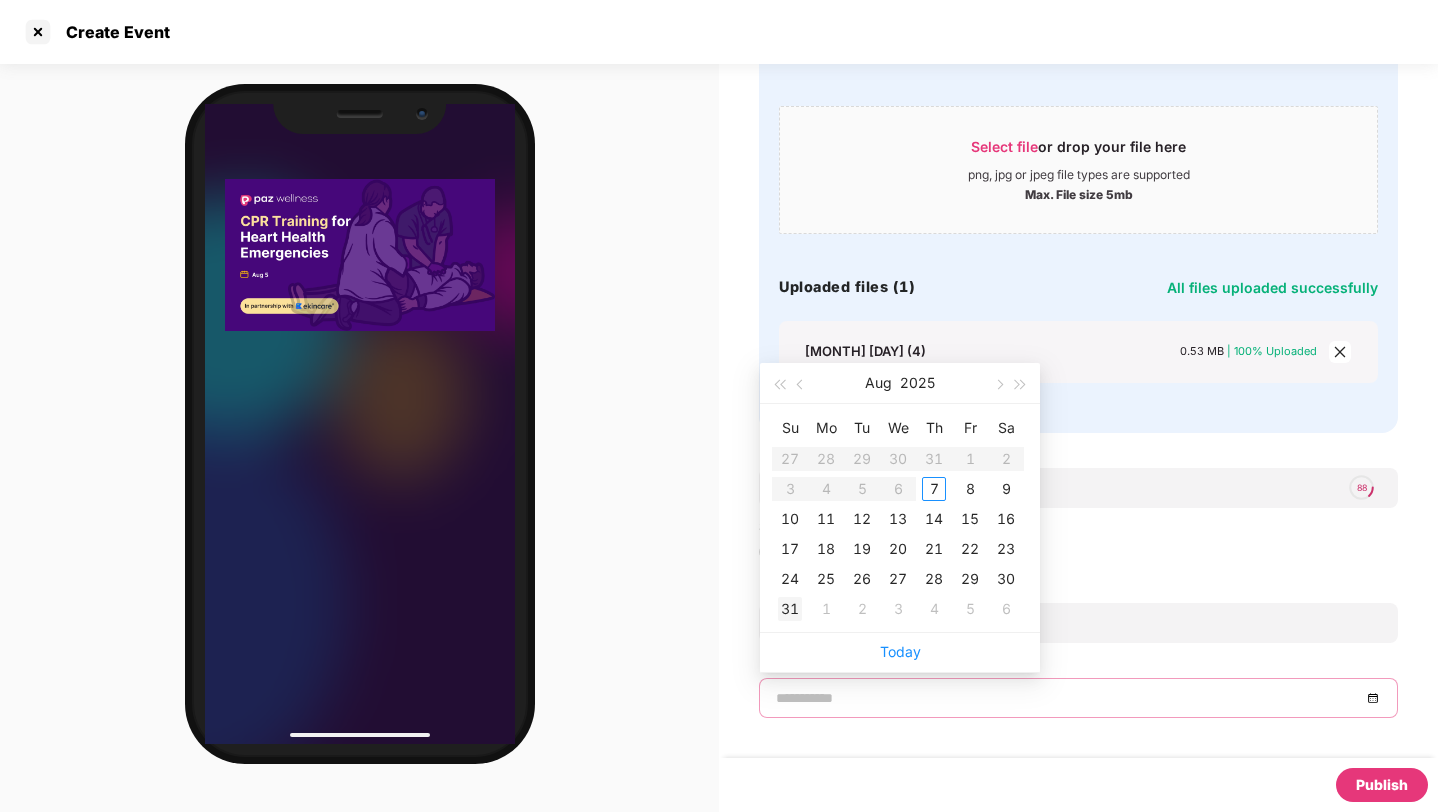 click on "31" at bounding box center [790, 609] 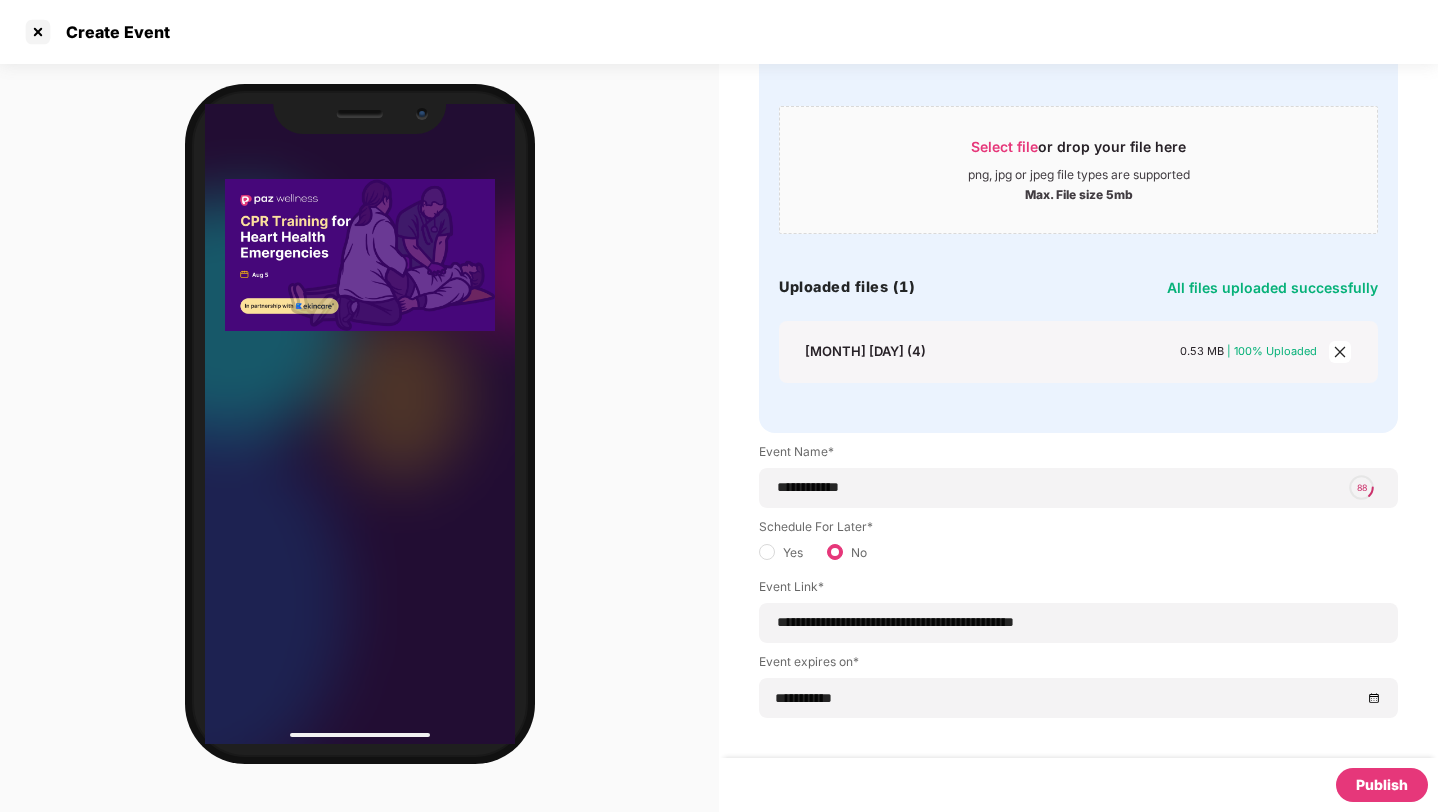 click on "Publish" at bounding box center (1382, 785) 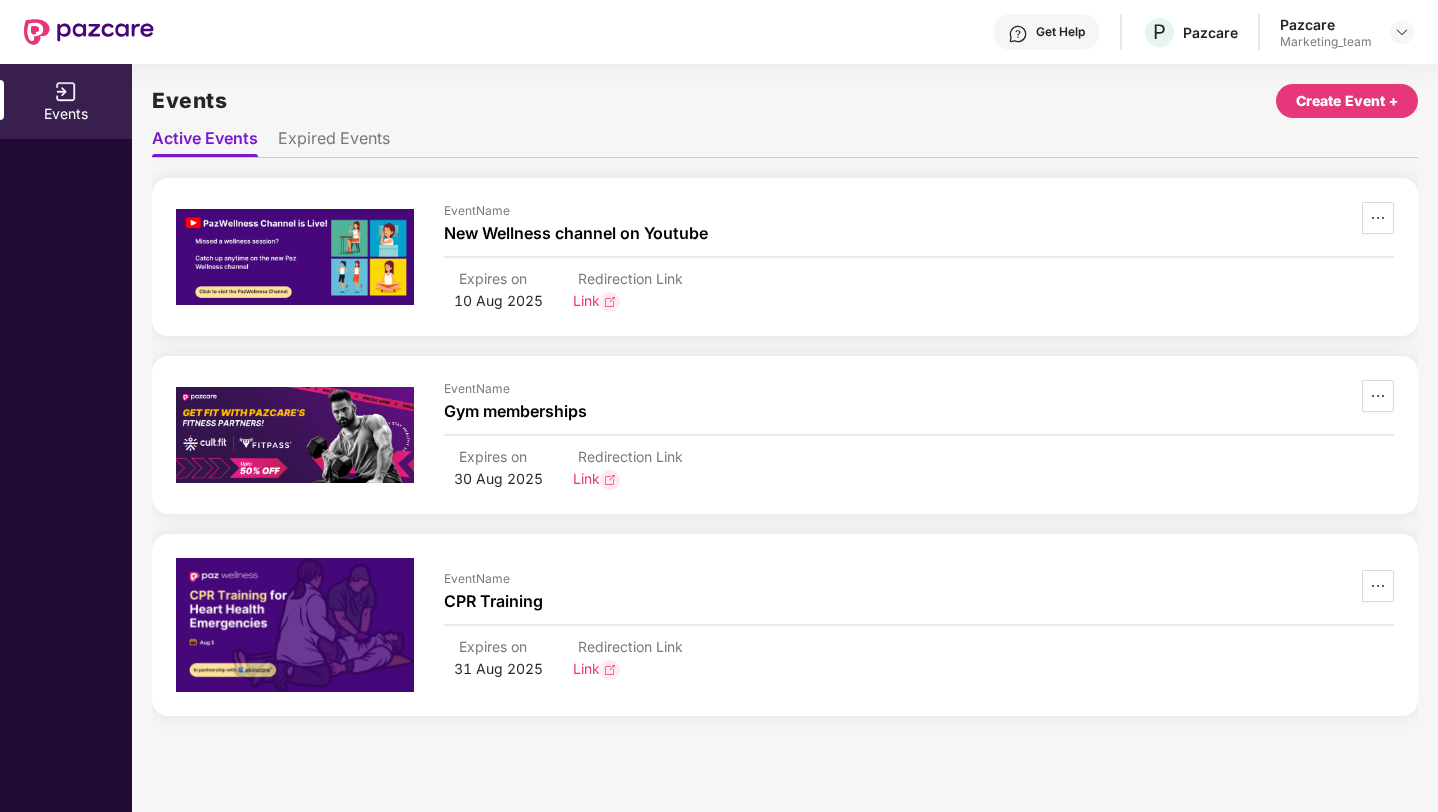 click on "Events Create Event + Active Events Expired Events Event  Name New Wellness channel on Youtube Expires on 10 Aug 2025 Redirection Link Link  Event  Name Gym memberships Expires on 30 Aug 2025 Redirection Link Link  Event  Name CPR Training Expires on 31 Aug 2025 Redirection Link Link" at bounding box center [785, 435] 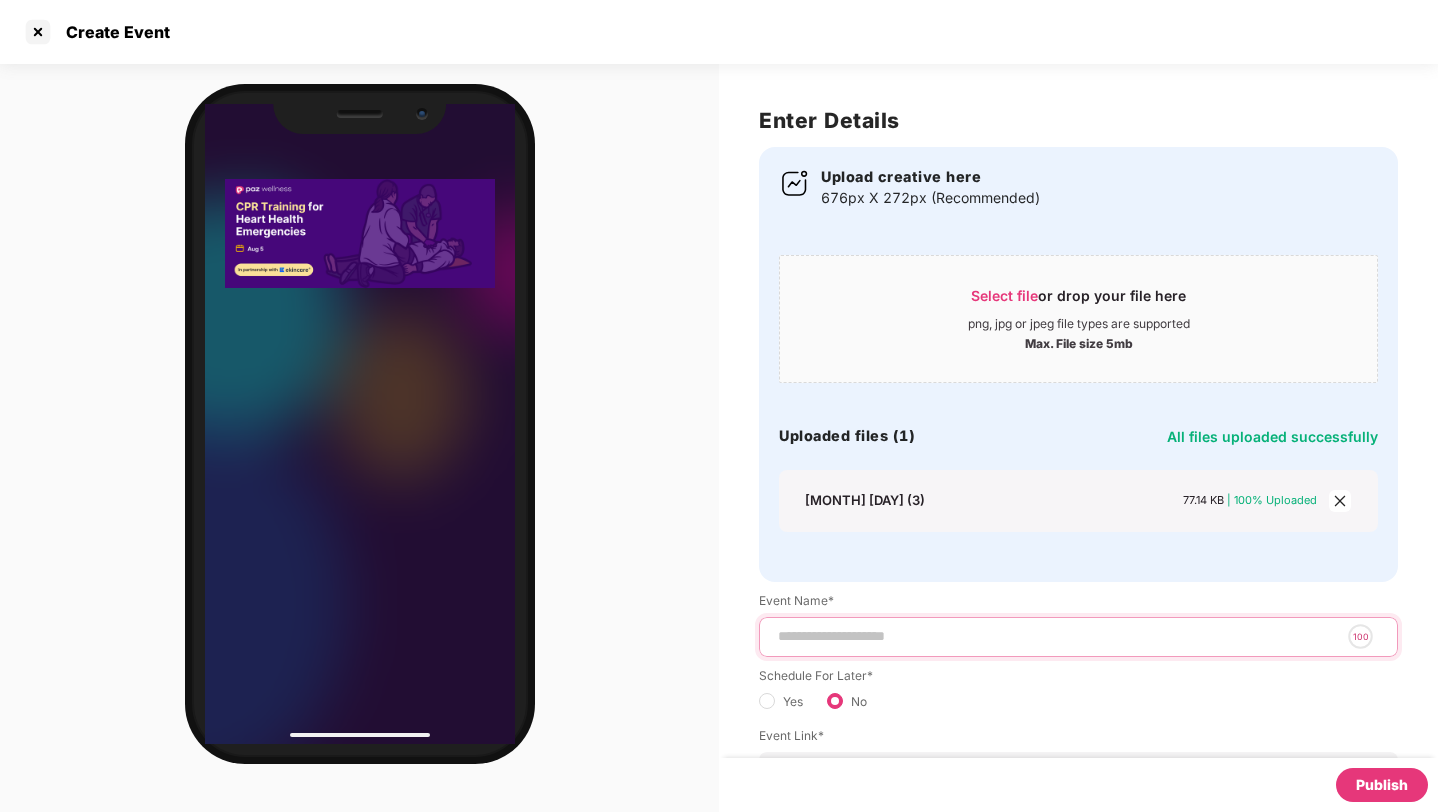 click at bounding box center [1058, 636] 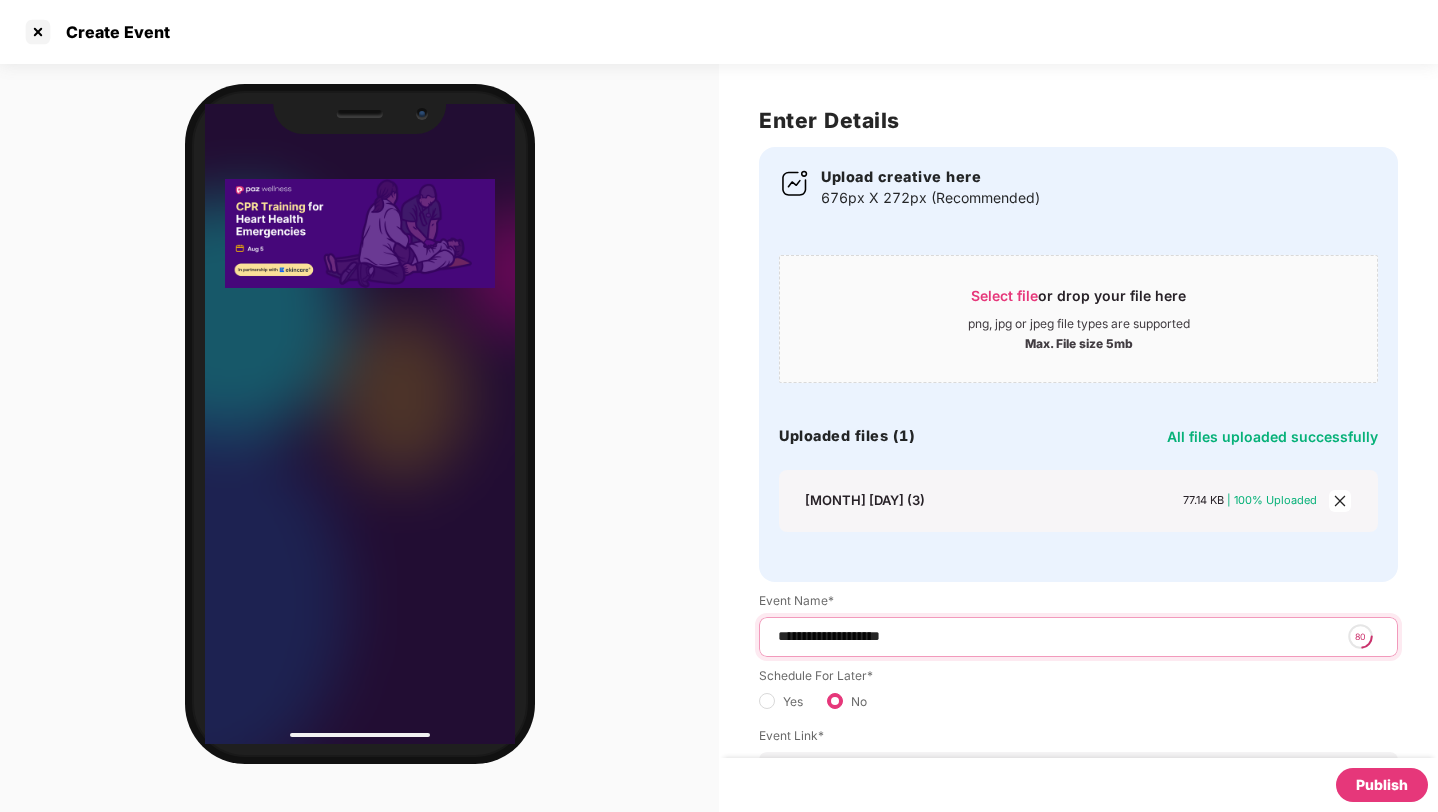 scroll, scrollTop: 149, scrollLeft: 0, axis: vertical 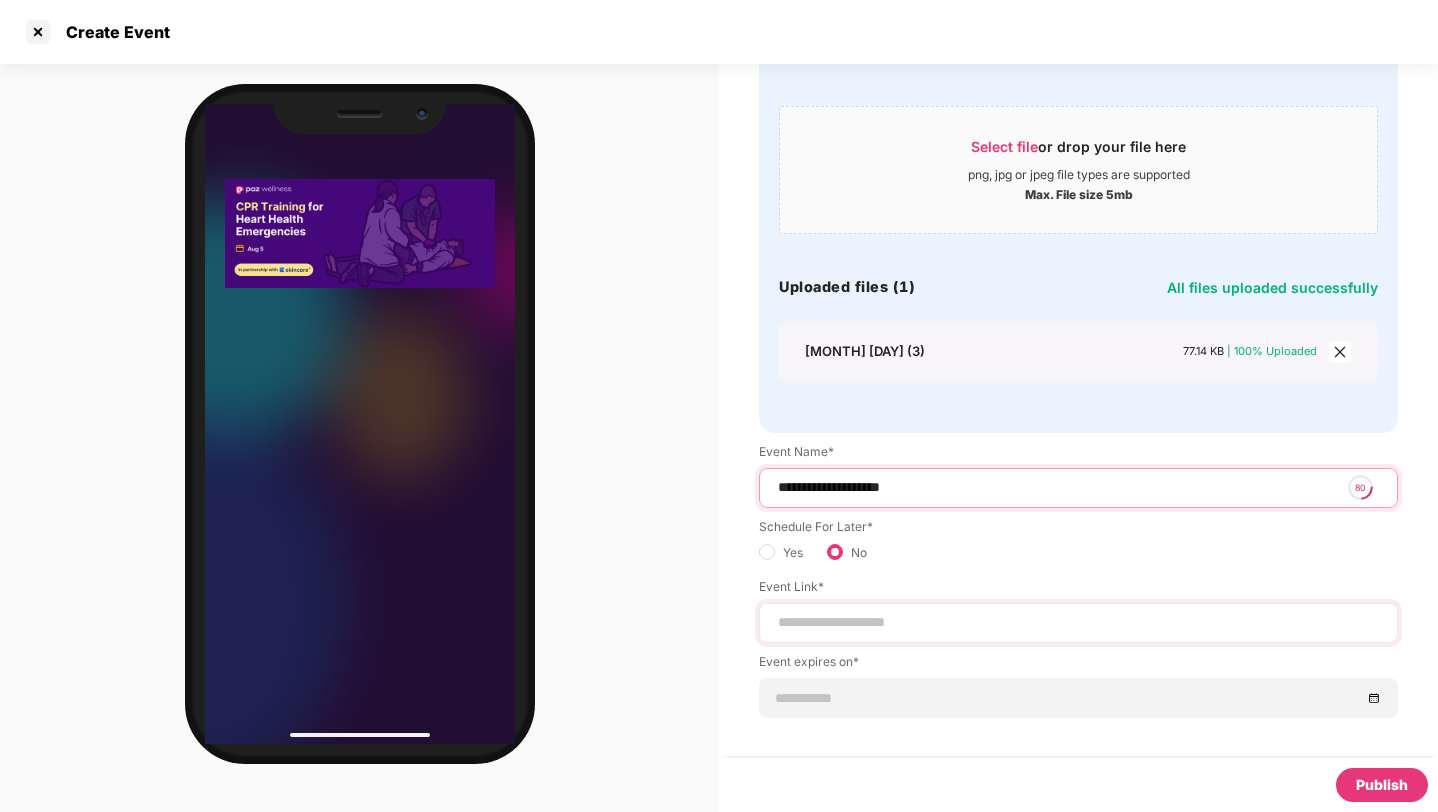 type on "**********" 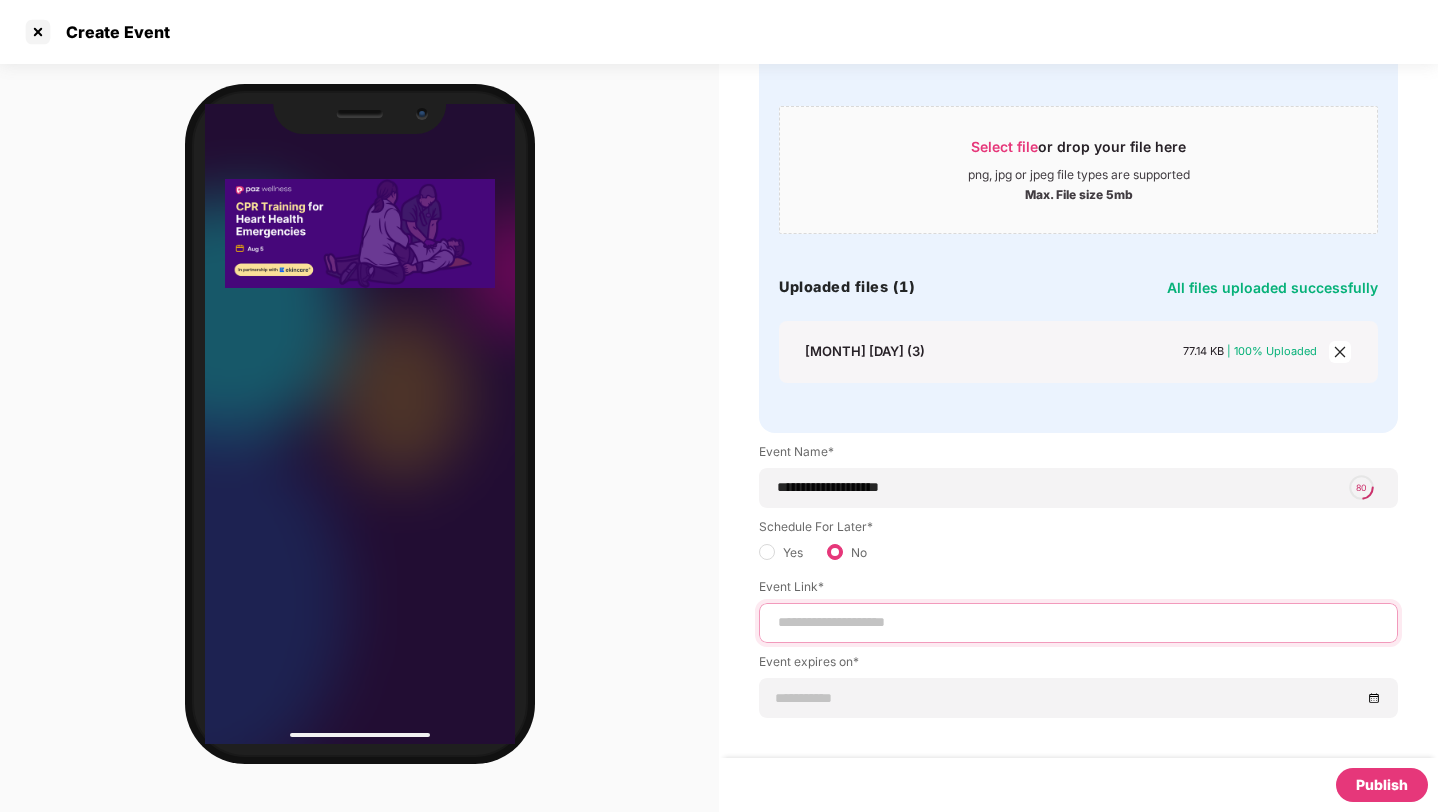click at bounding box center [1078, 622] 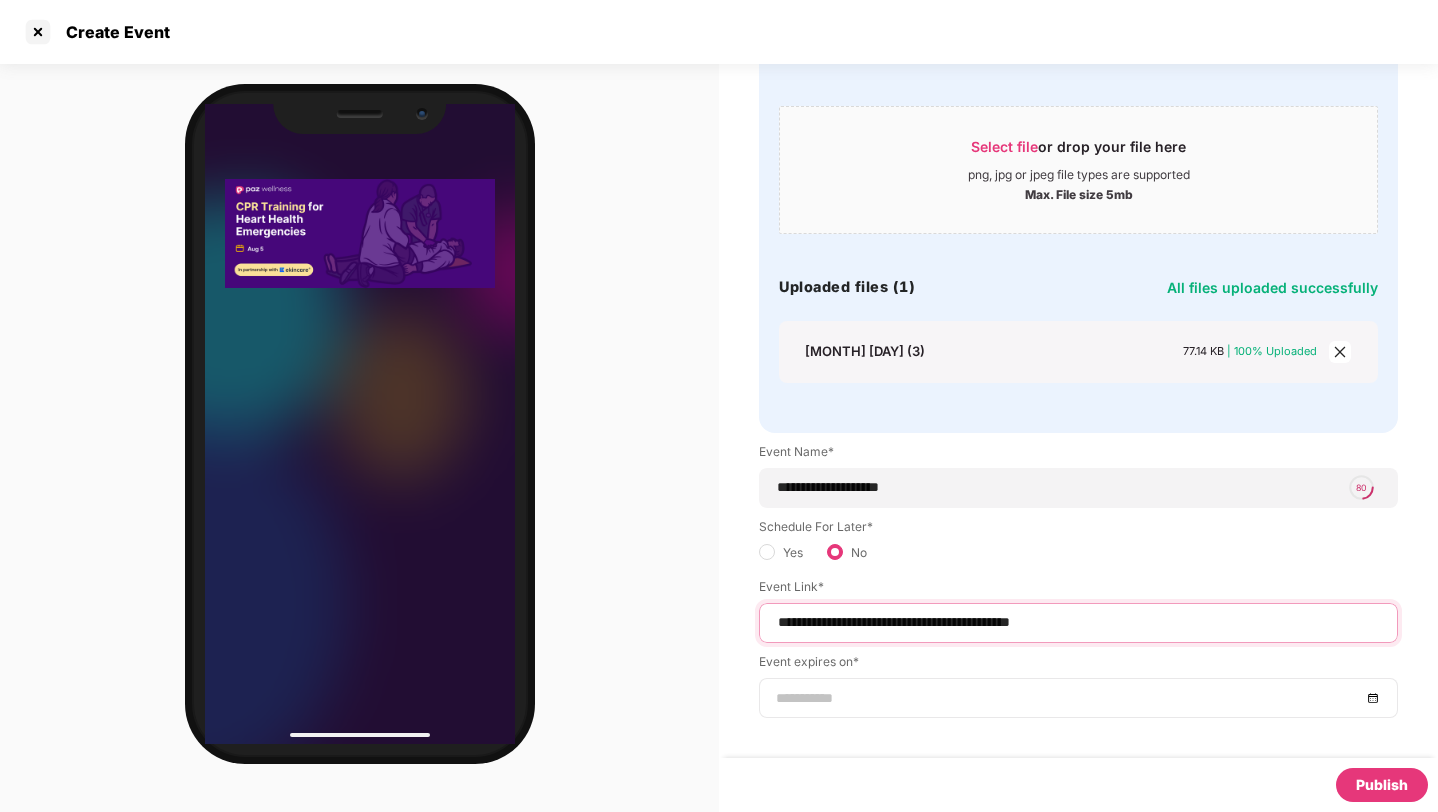 type on "**********" 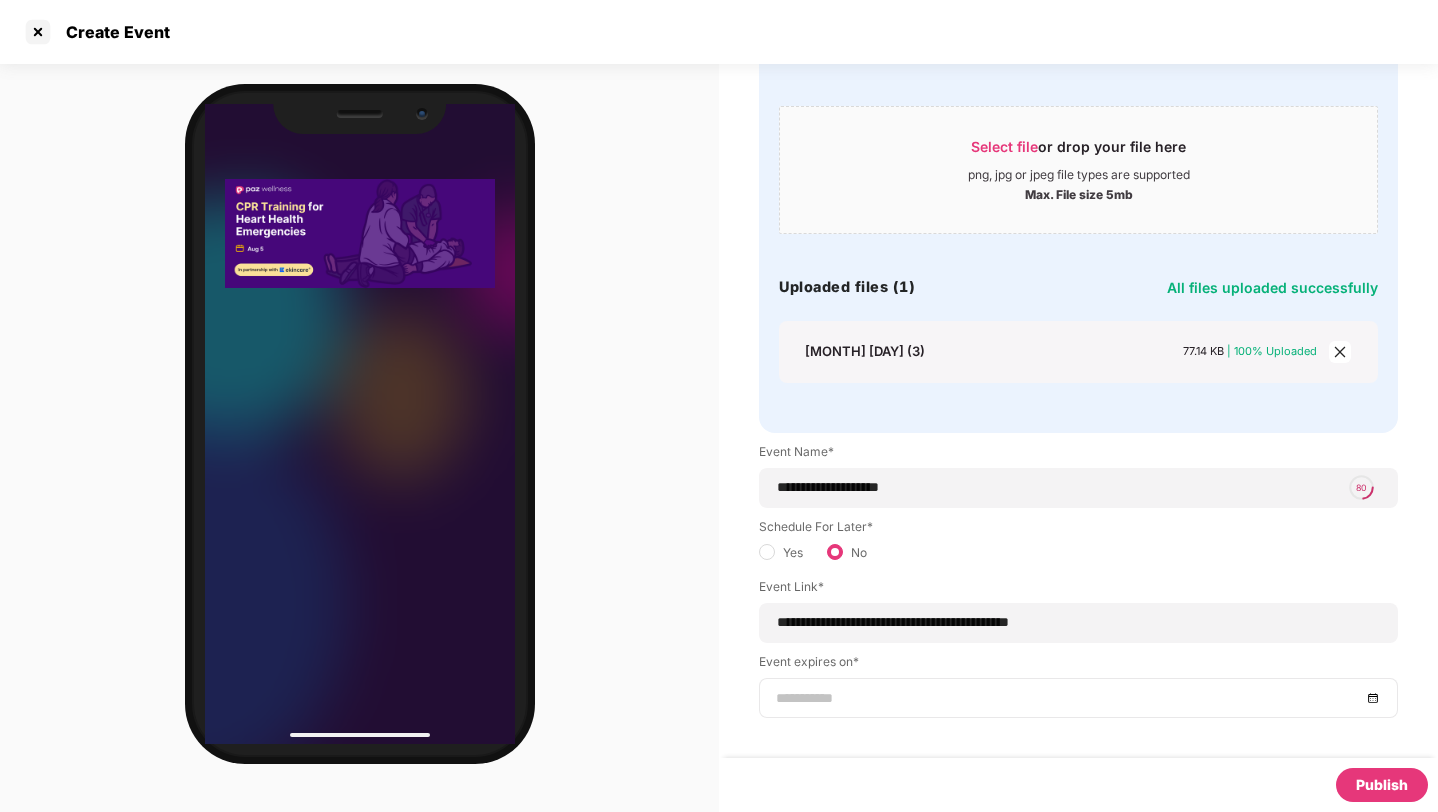 click at bounding box center (1068, 698) 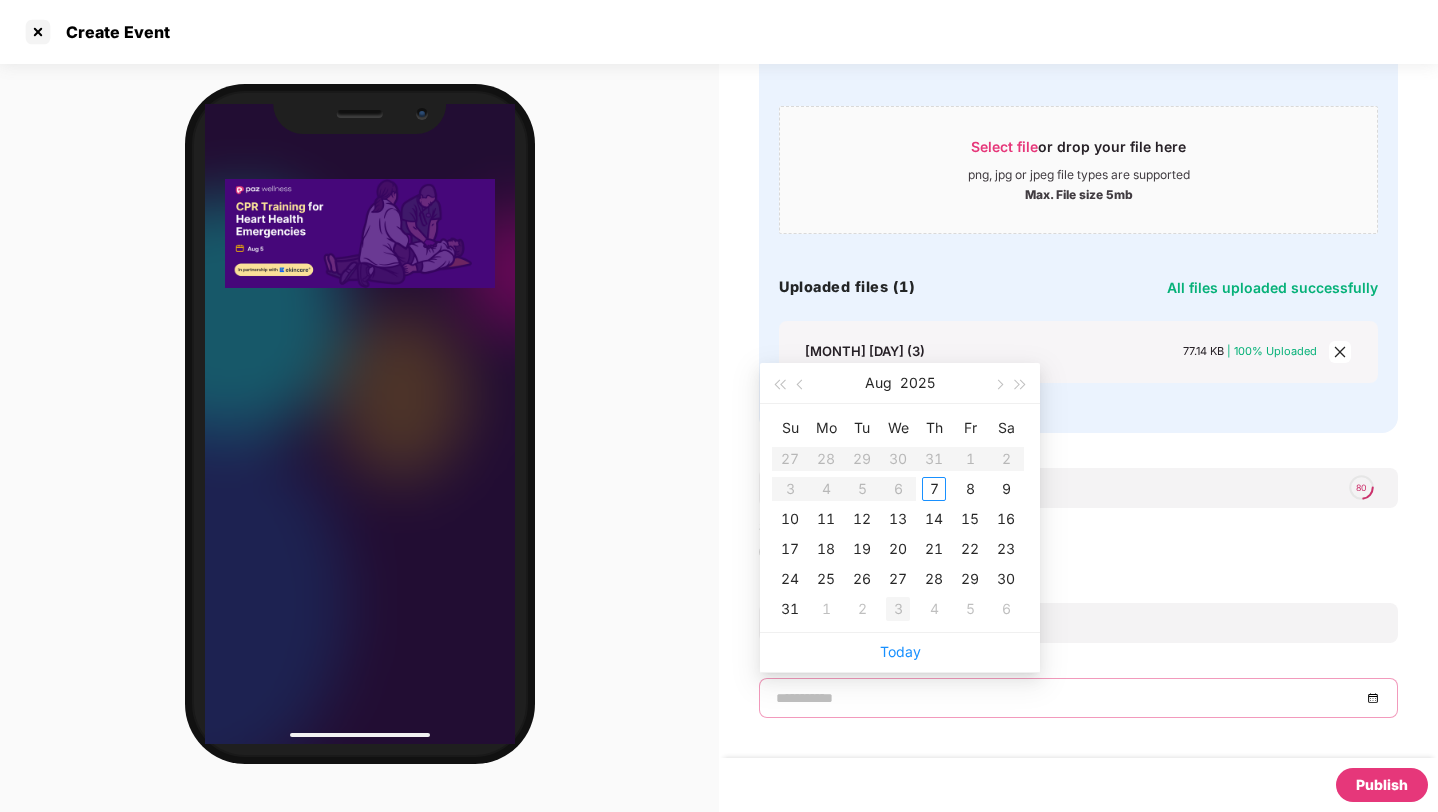 type on "**********" 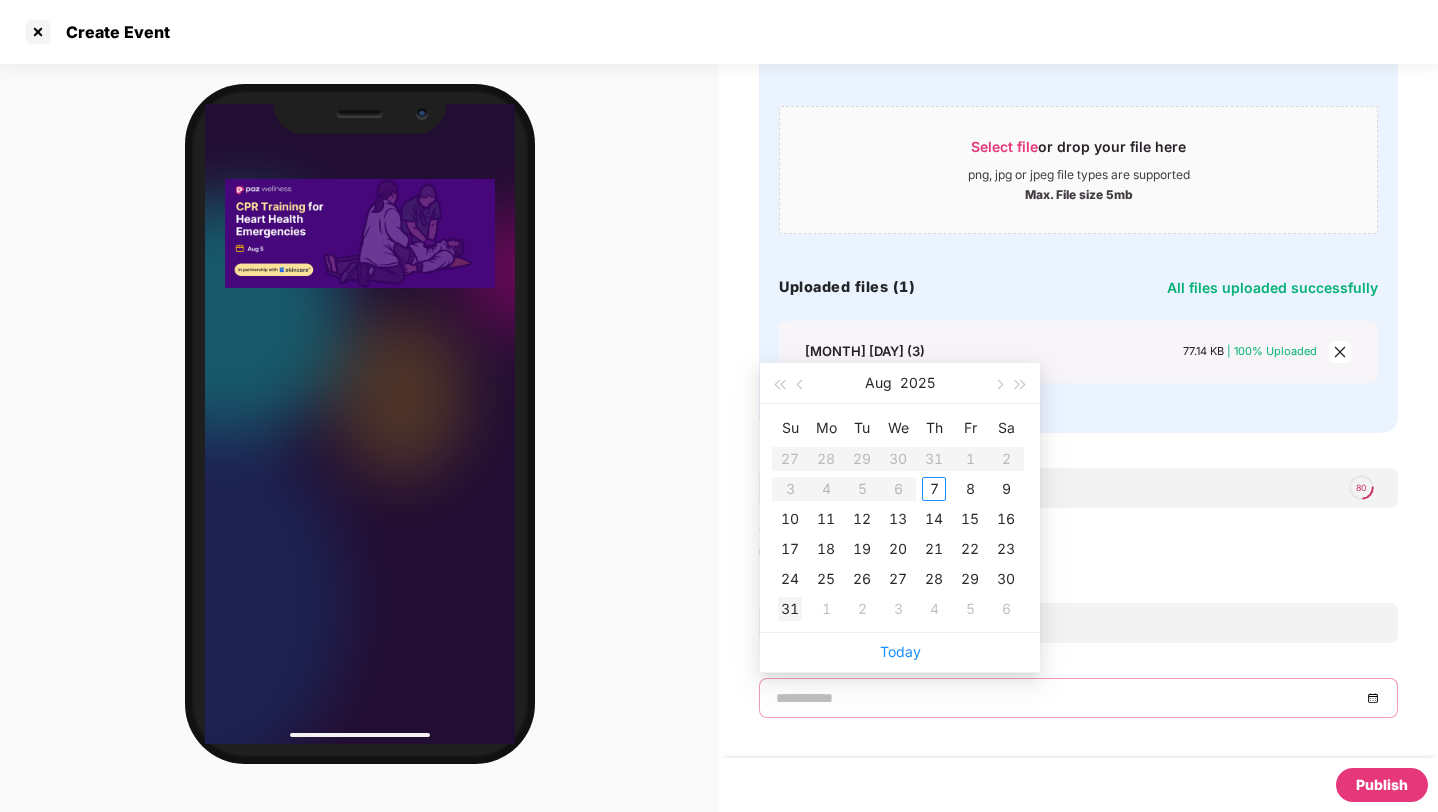 type on "**********" 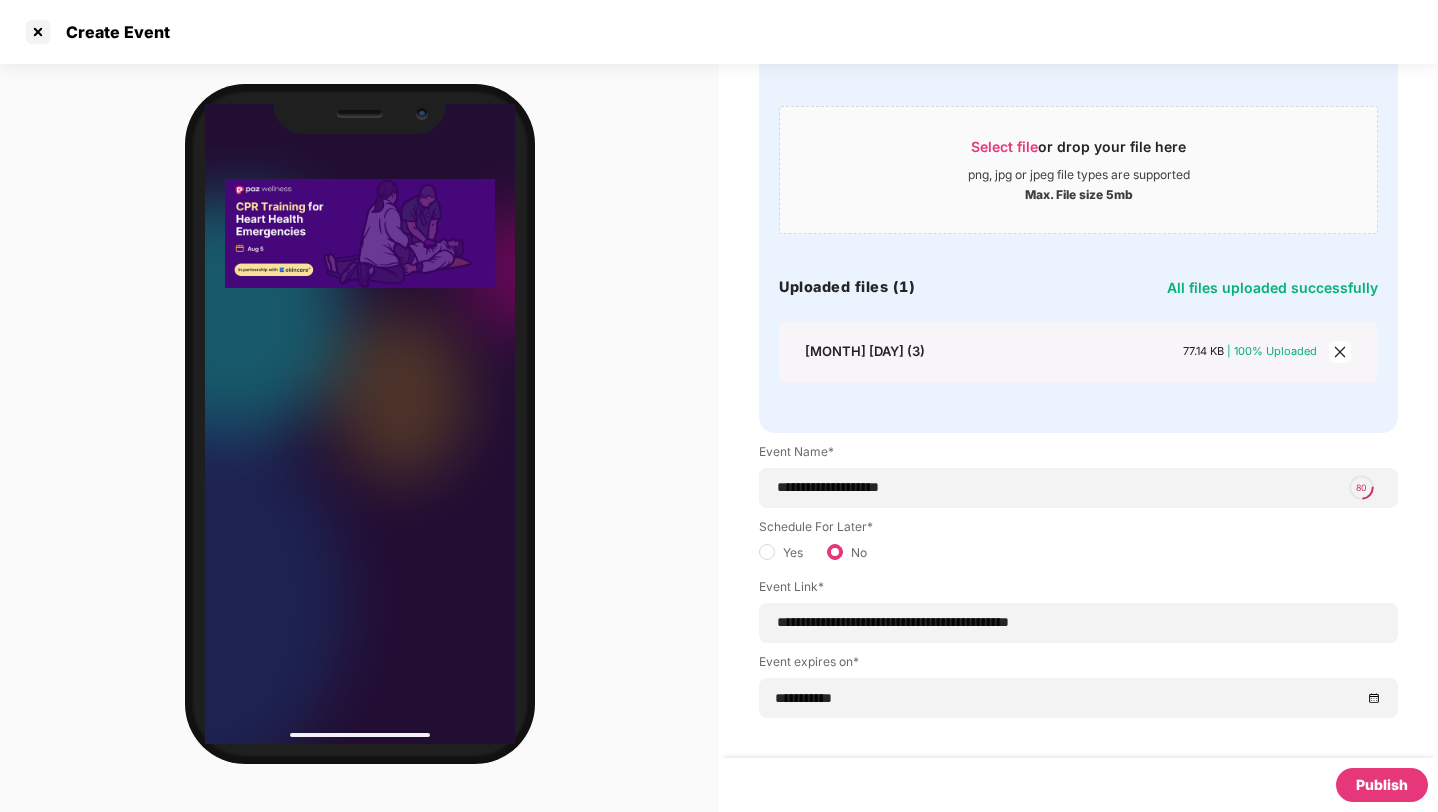 click on "Publish" at bounding box center (1382, 785) 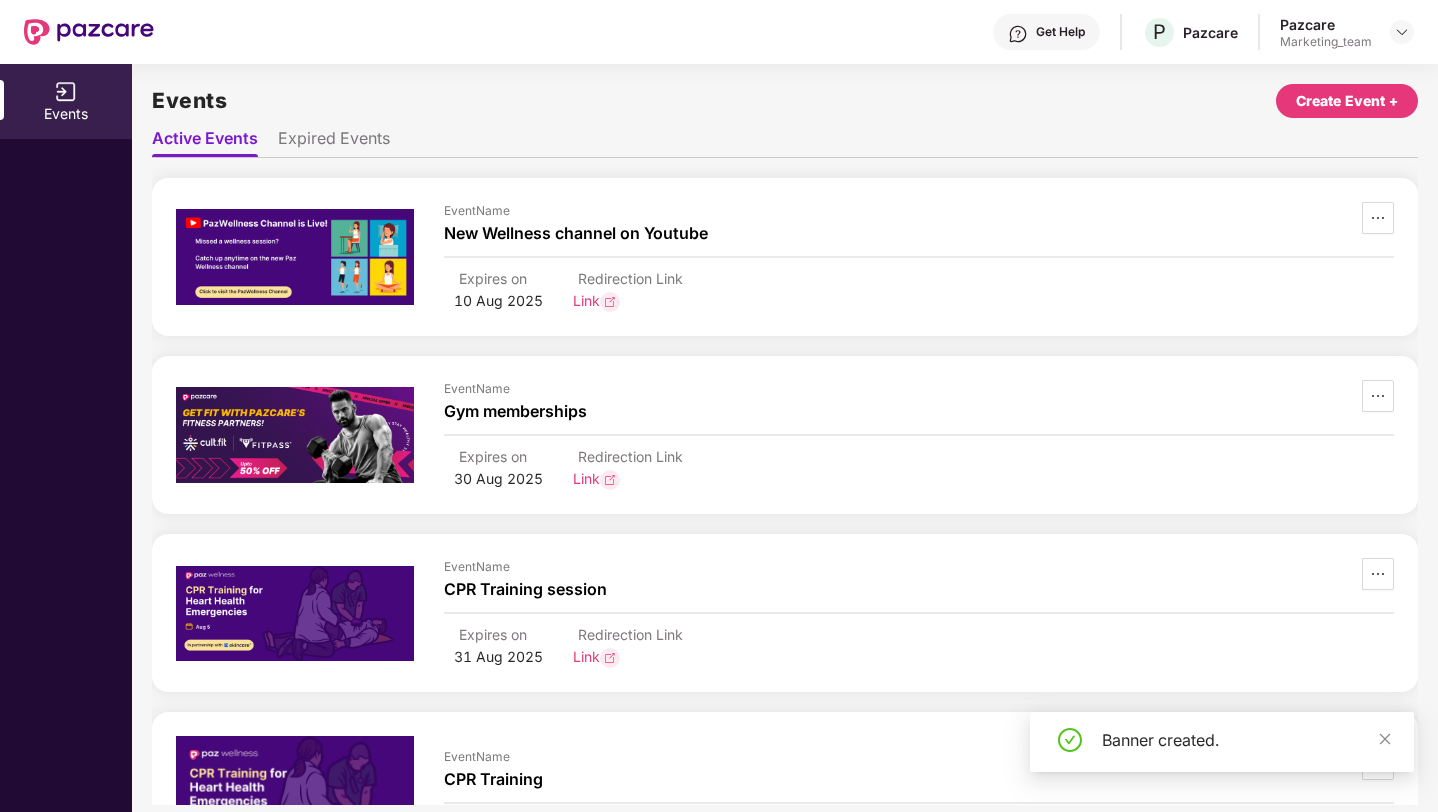 scroll, scrollTop: 106, scrollLeft: 0, axis: vertical 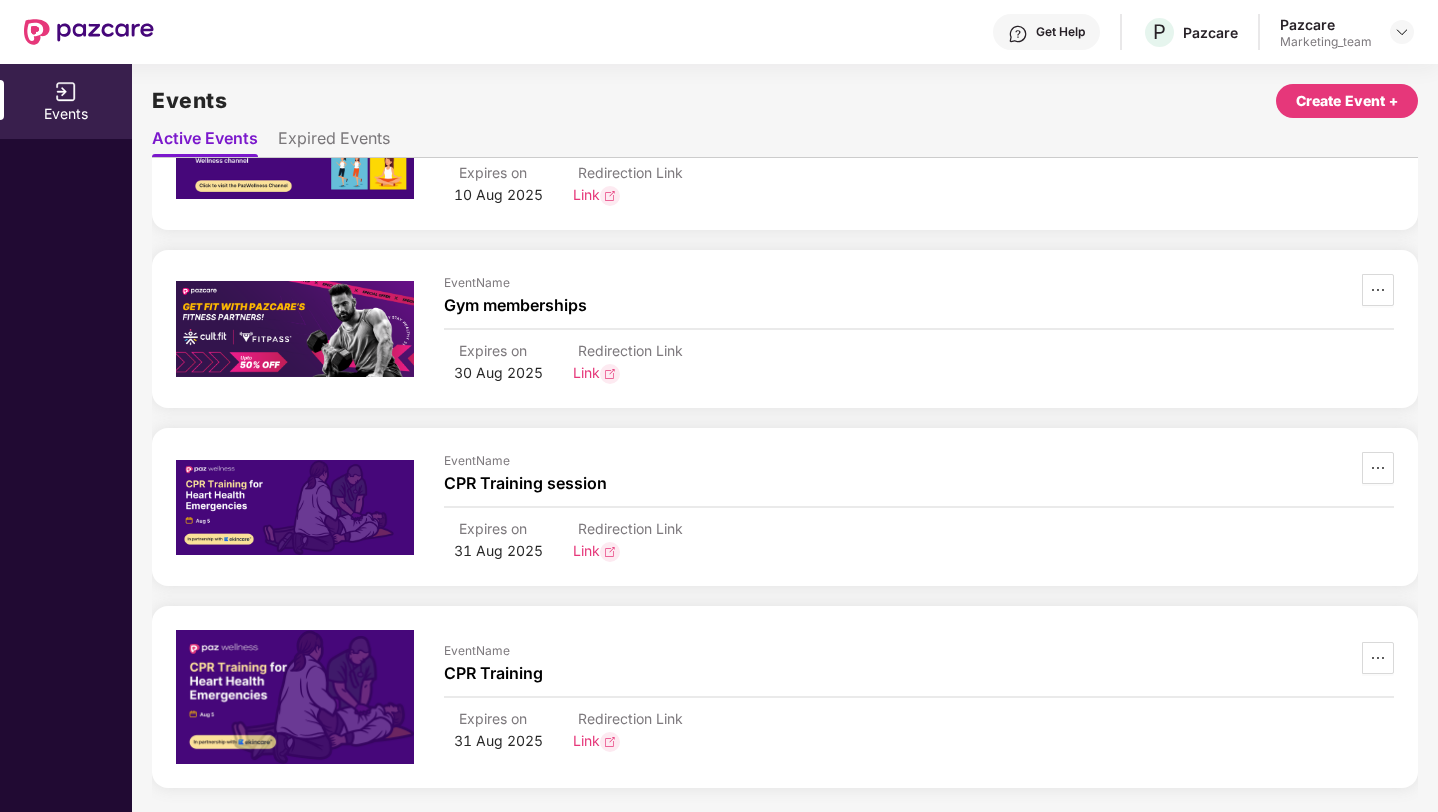 click at bounding box center (1362, 658) 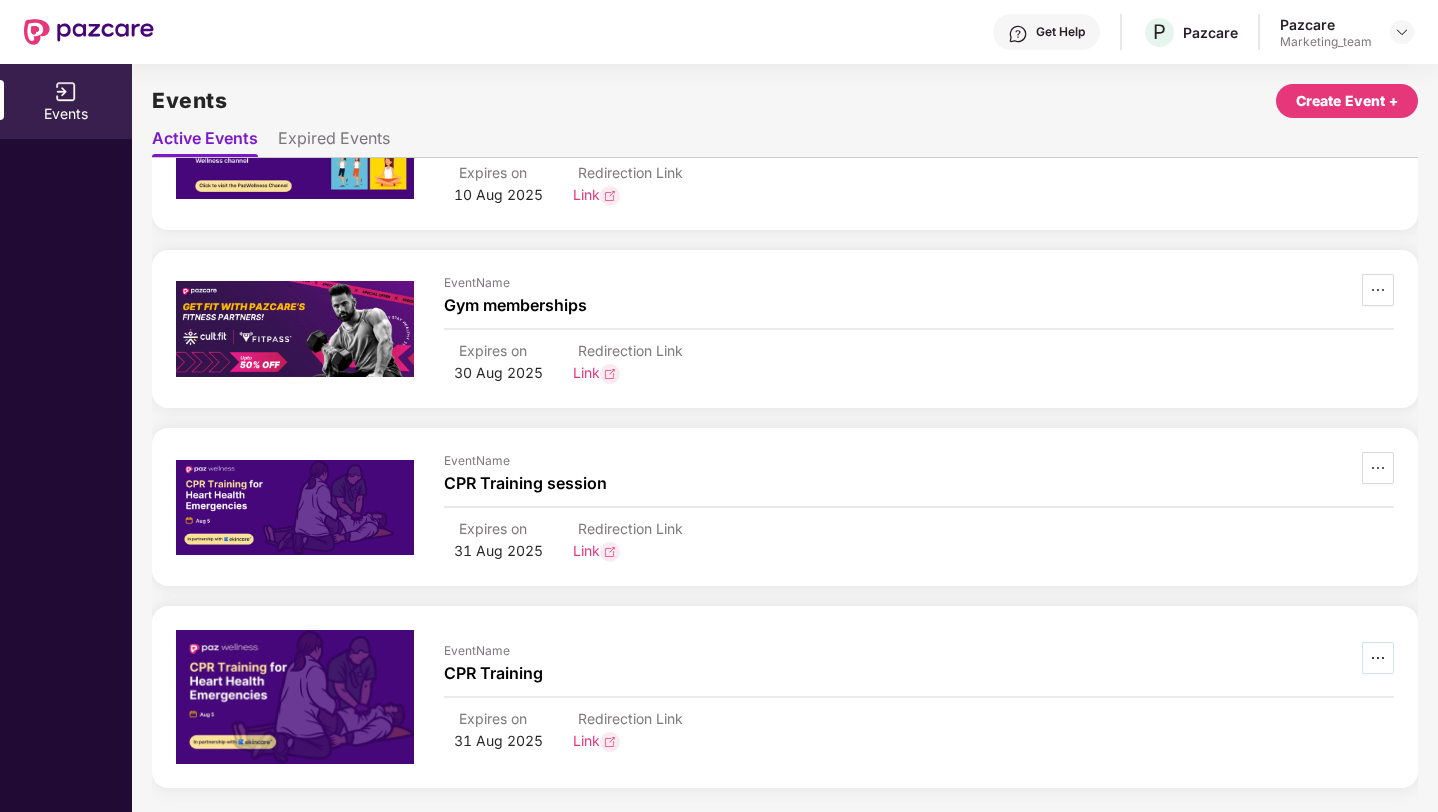click 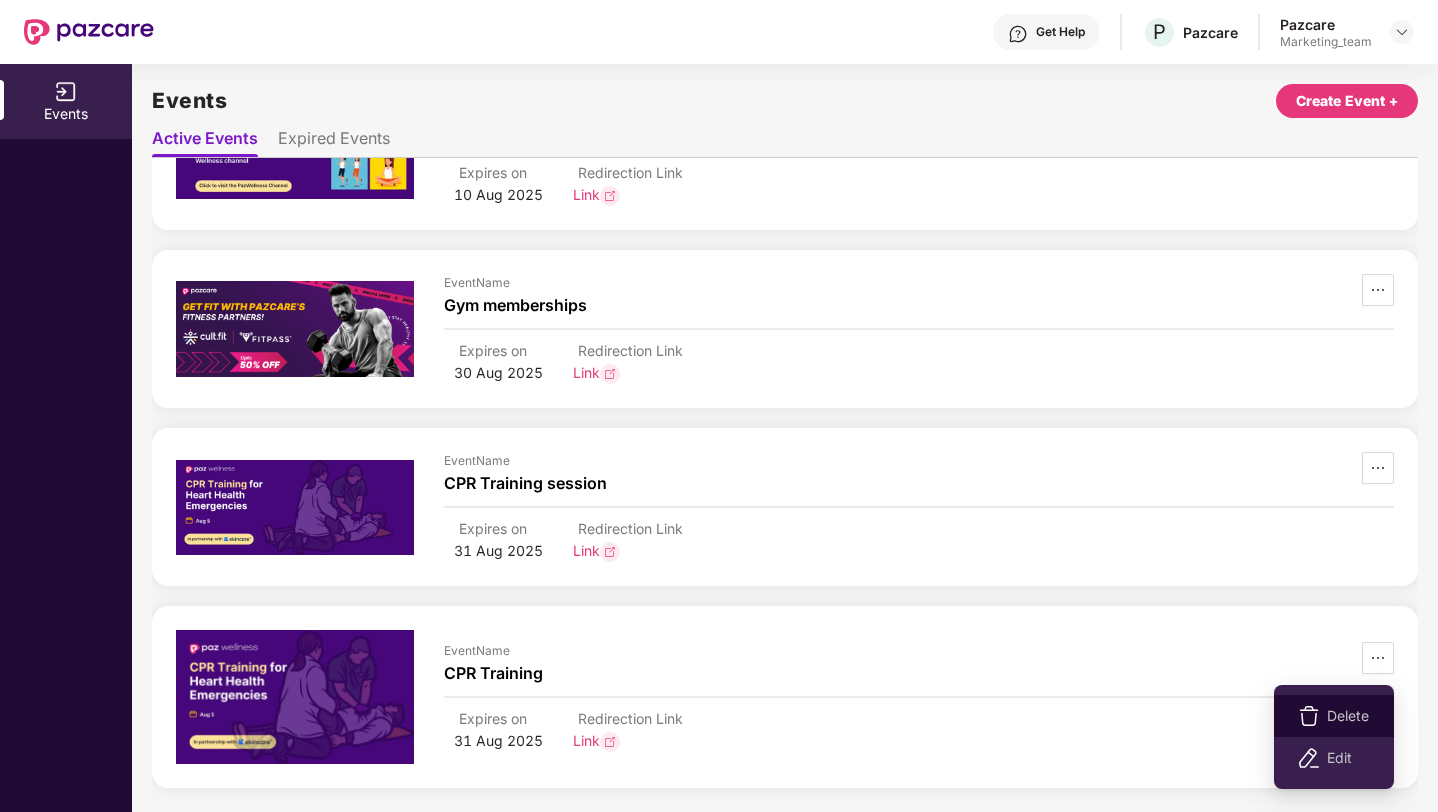 click on "Delete" at bounding box center [1348, 716] 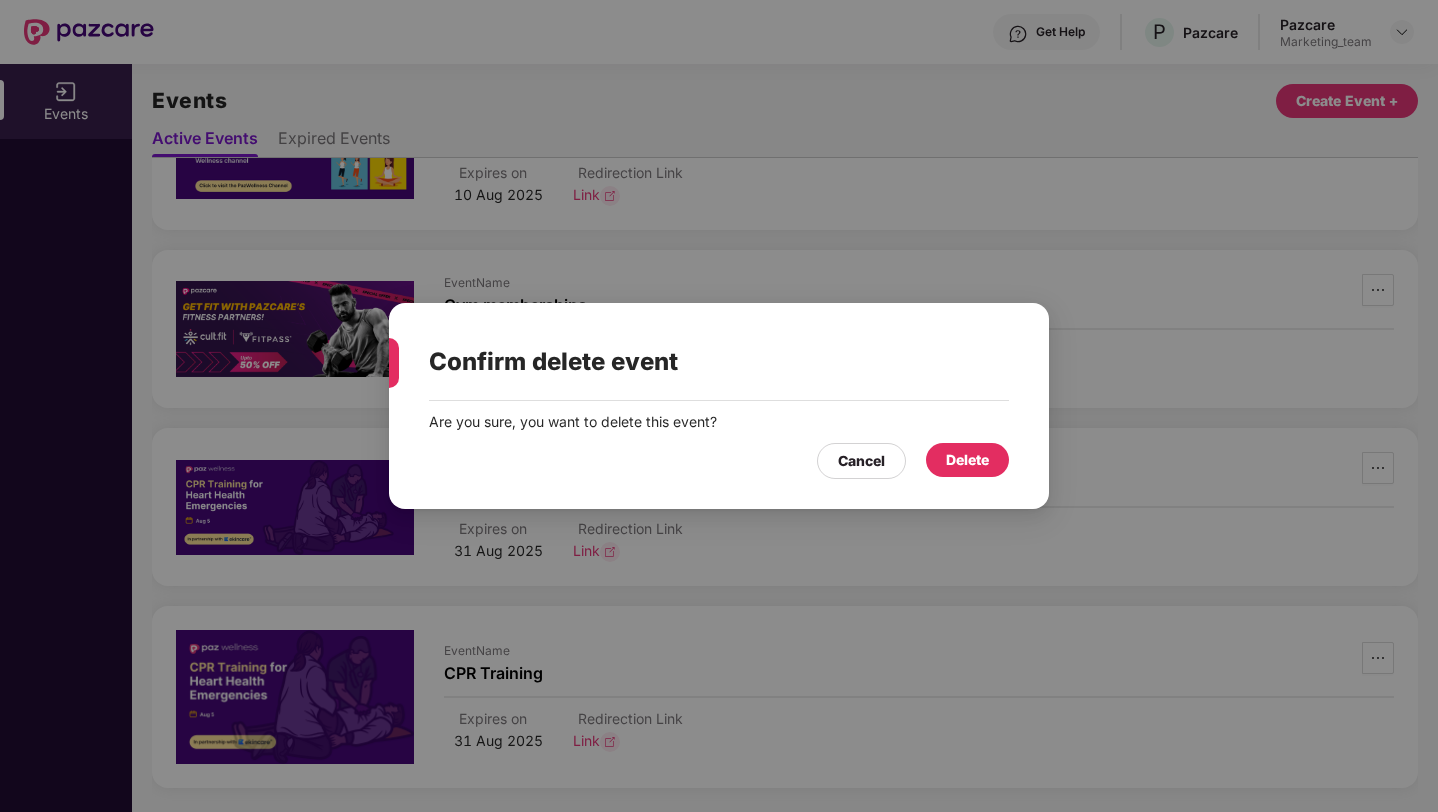click on "Cancel Delete" at bounding box center (719, 456) 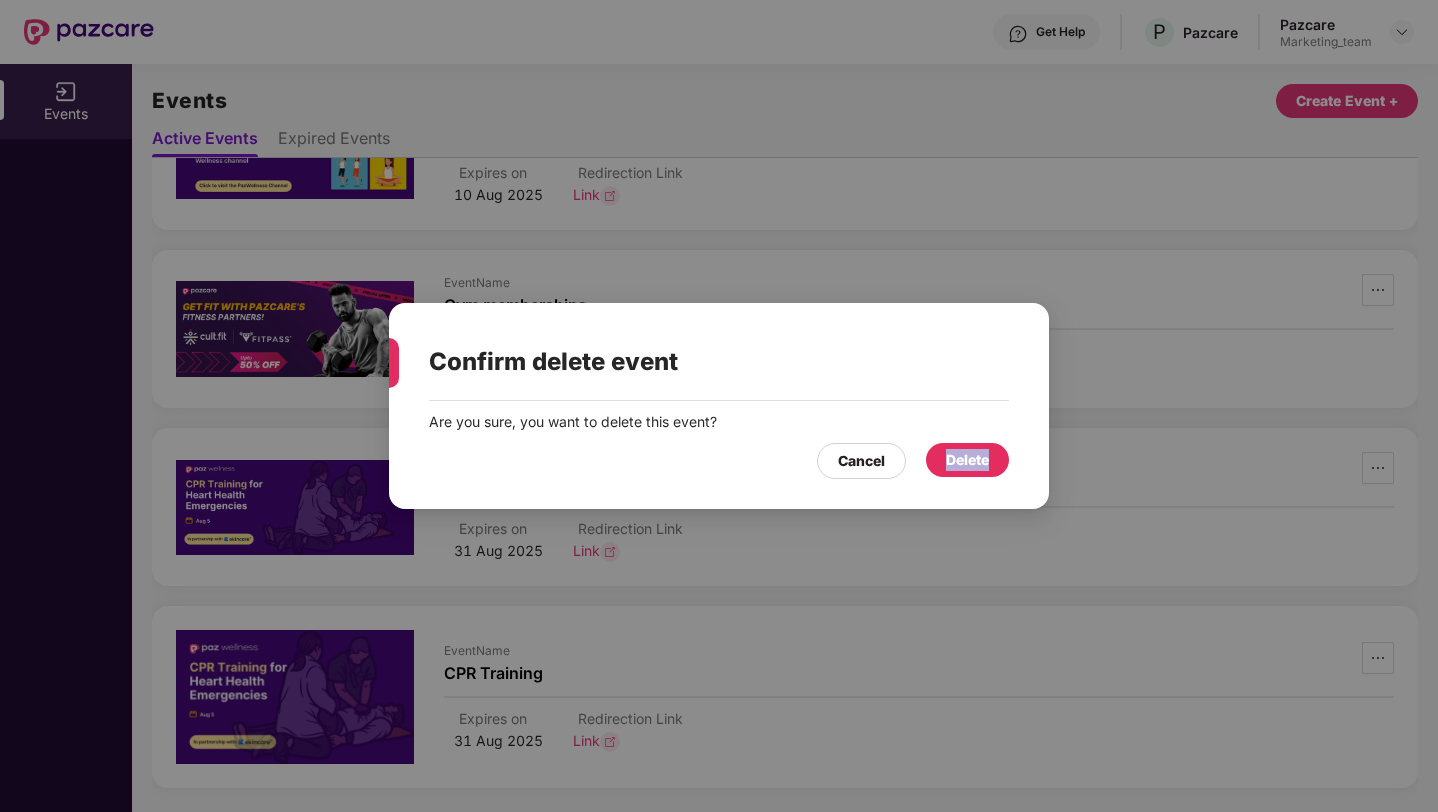 click on "Cancel Delete" at bounding box center (719, 456) 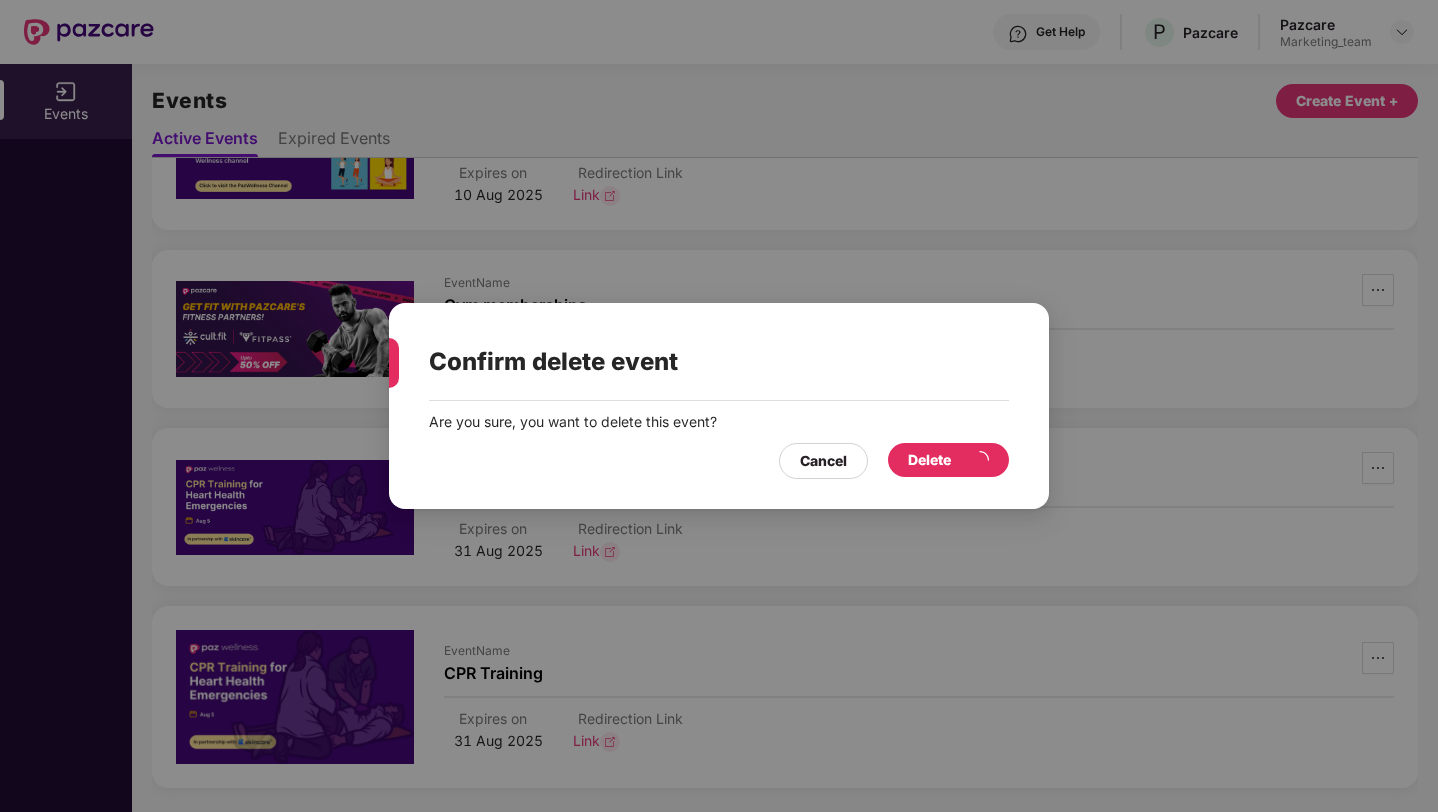 scroll, scrollTop: 0, scrollLeft: 0, axis: both 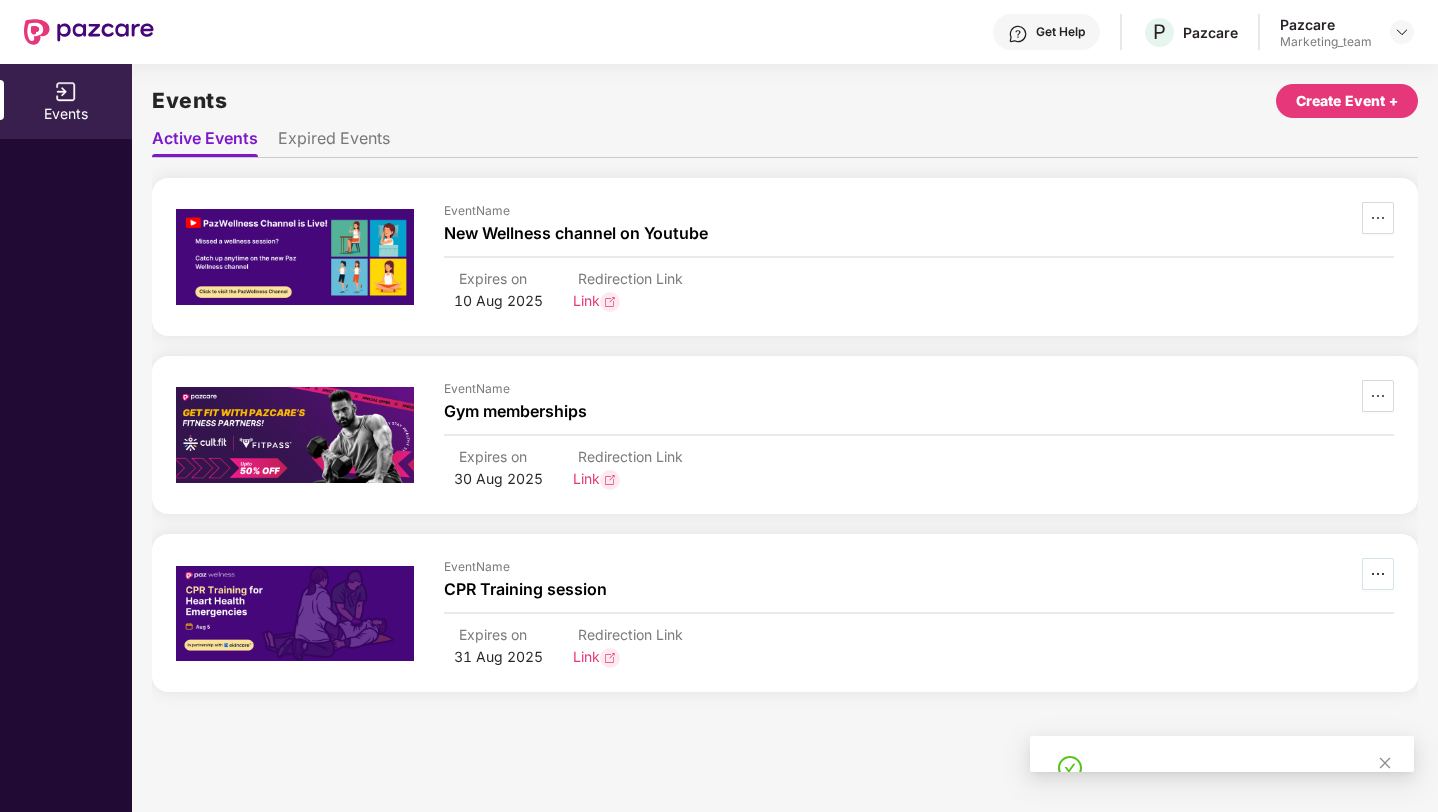click 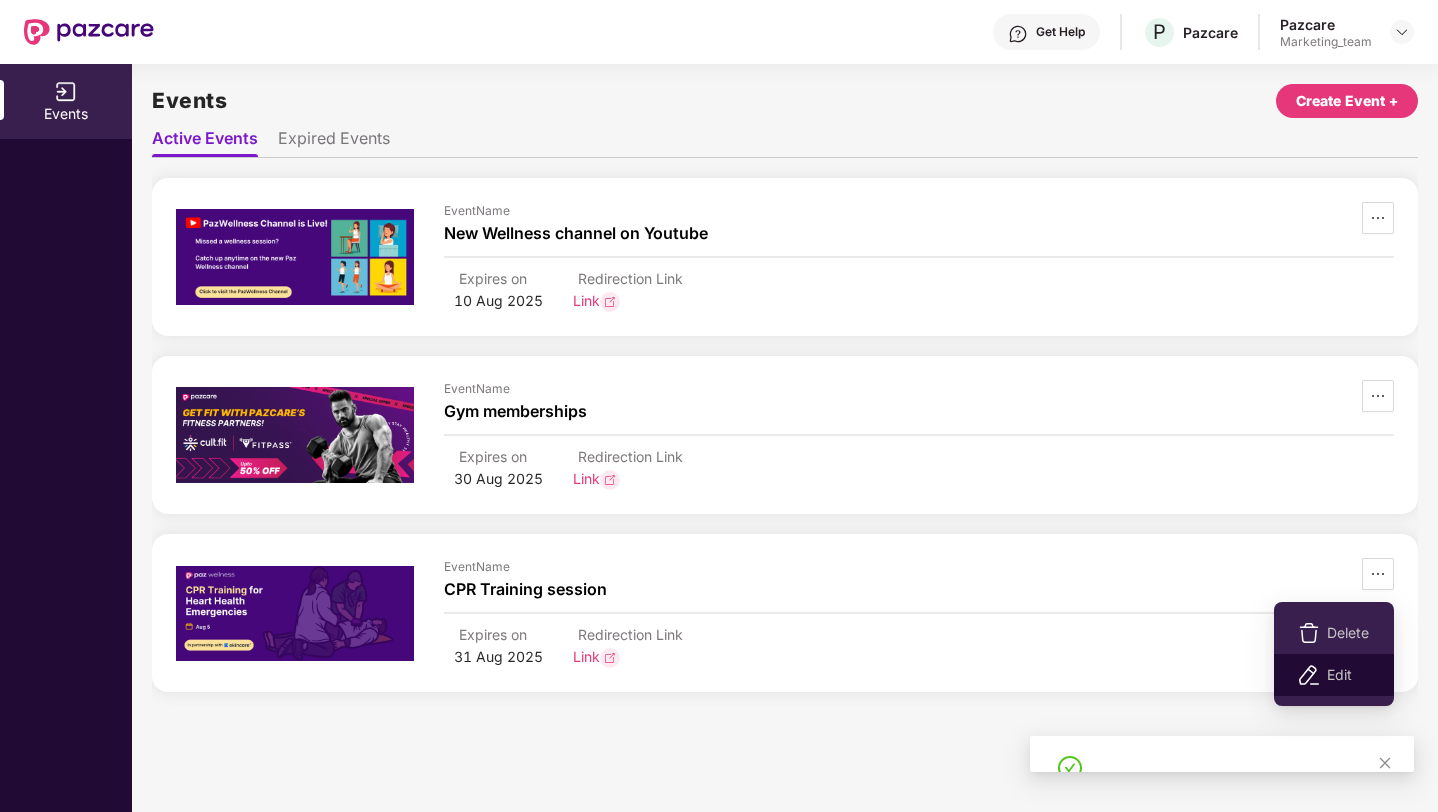 click on "Edit" at bounding box center [1348, 675] 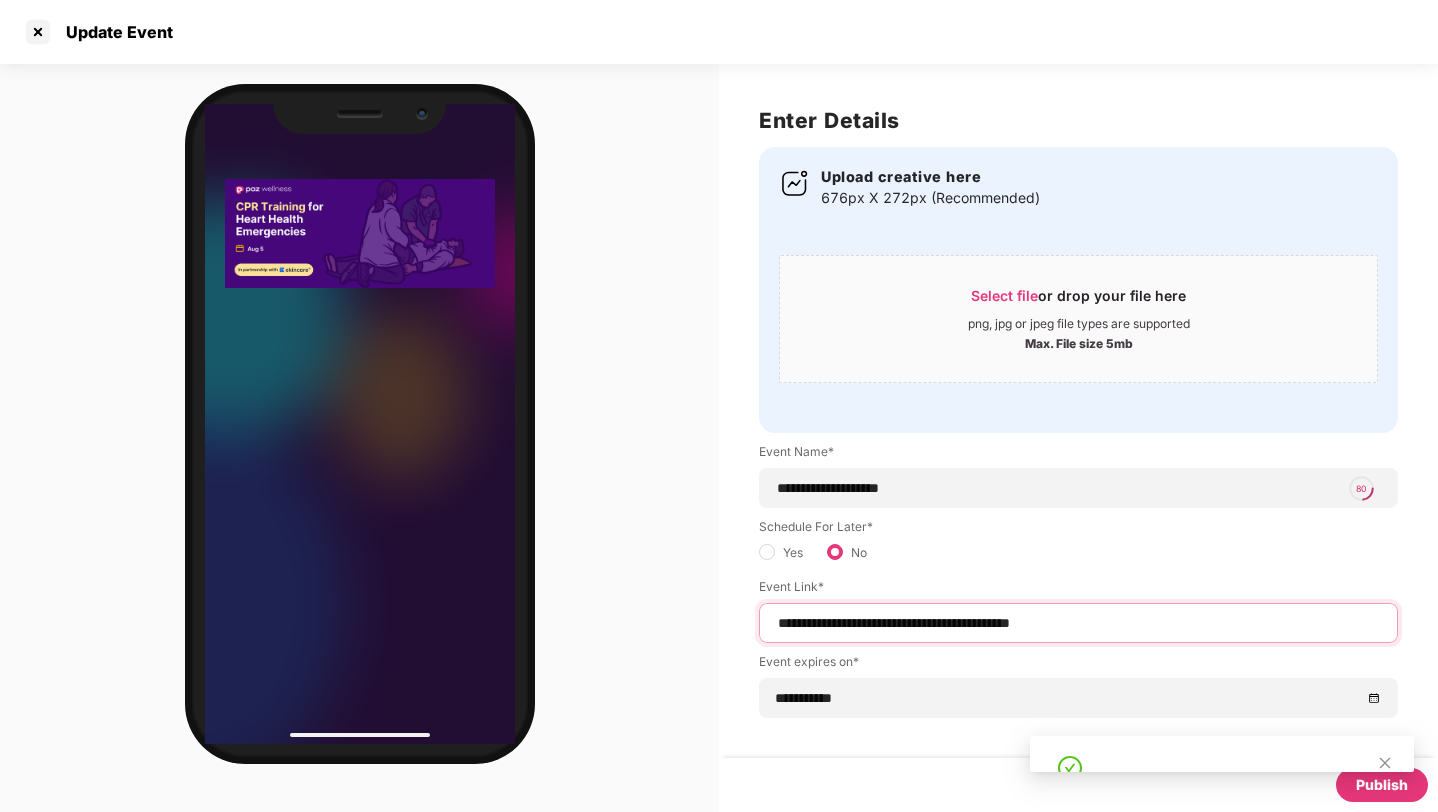 click on "**********" at bounding box center (1078, 623) 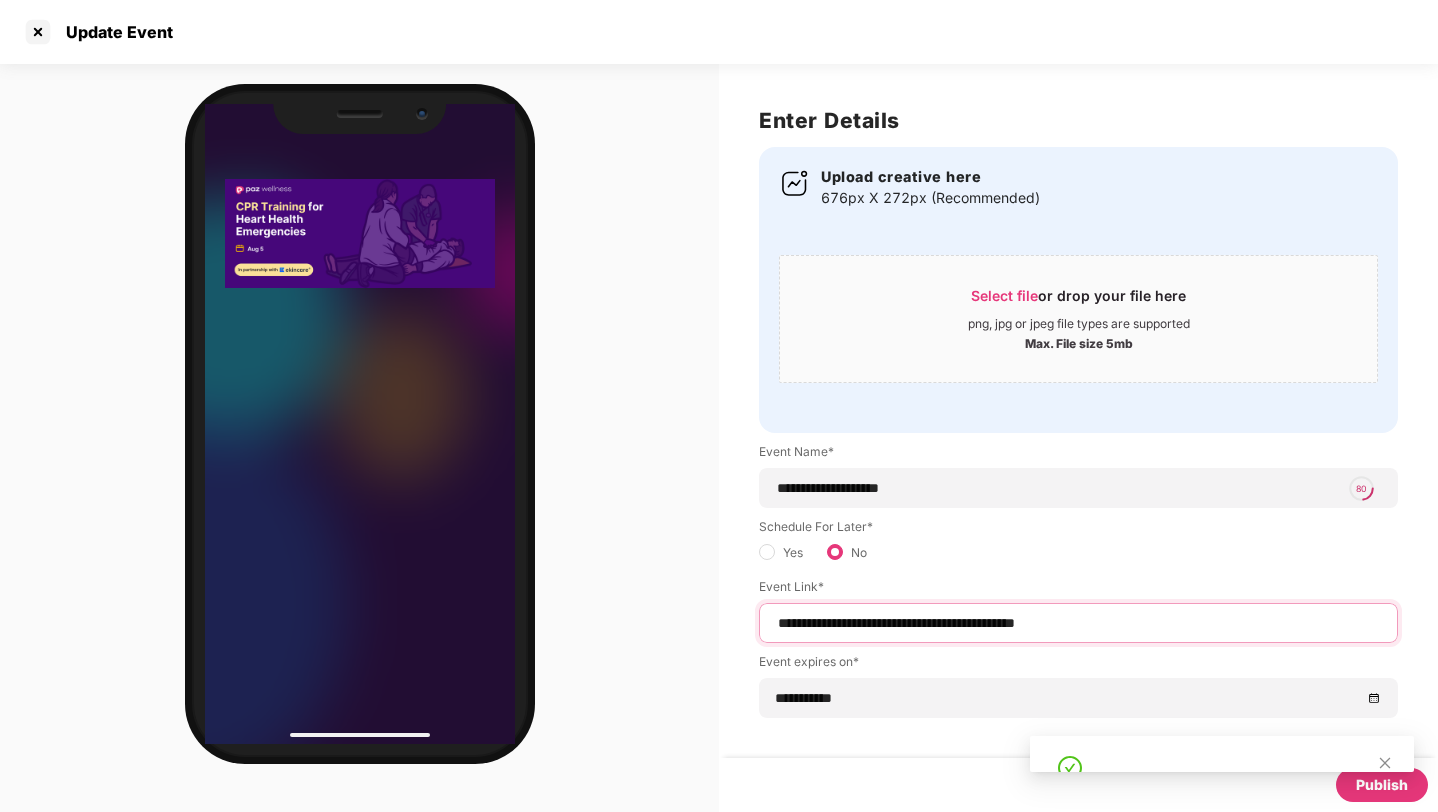 type on "**********" 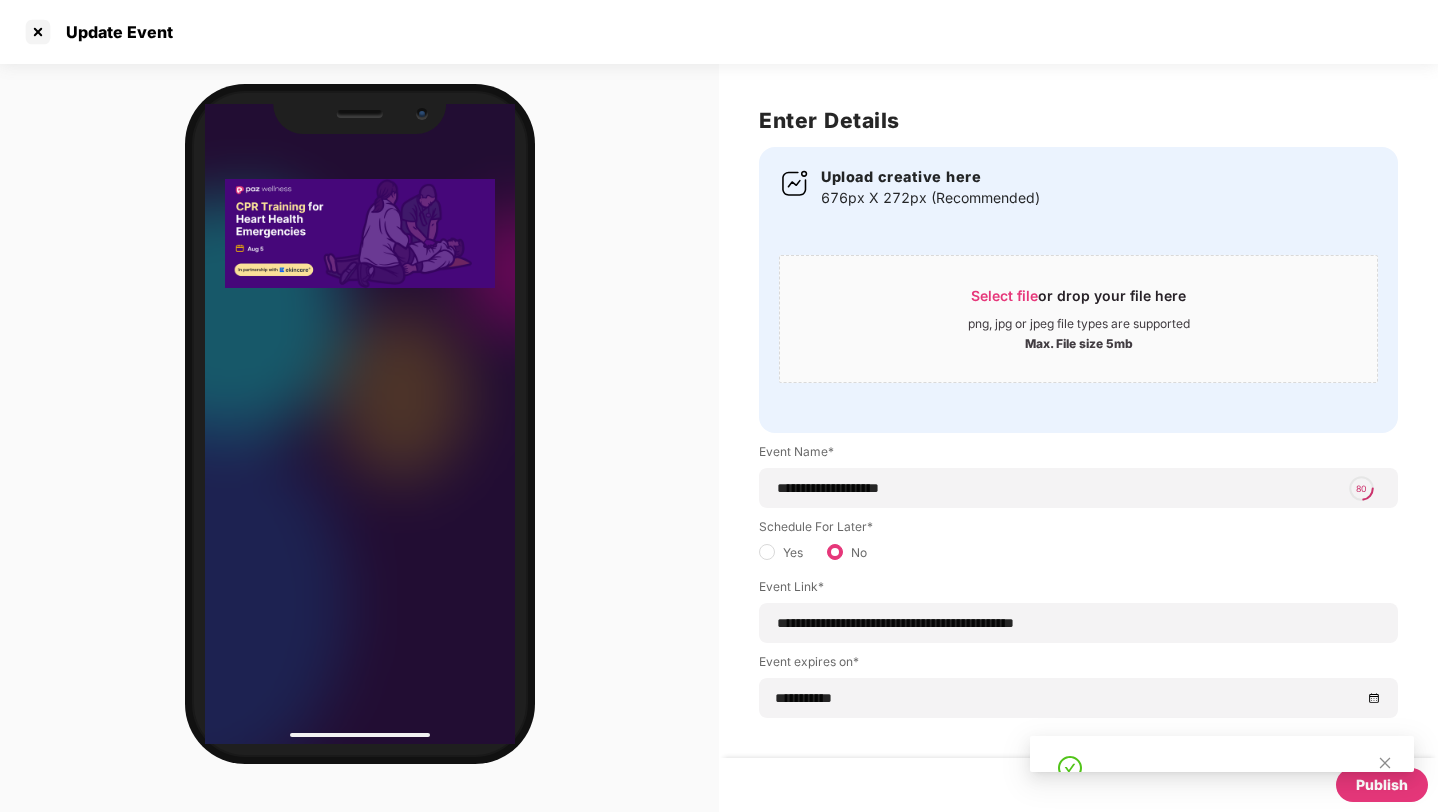 click at bounding box center [1222, 762] 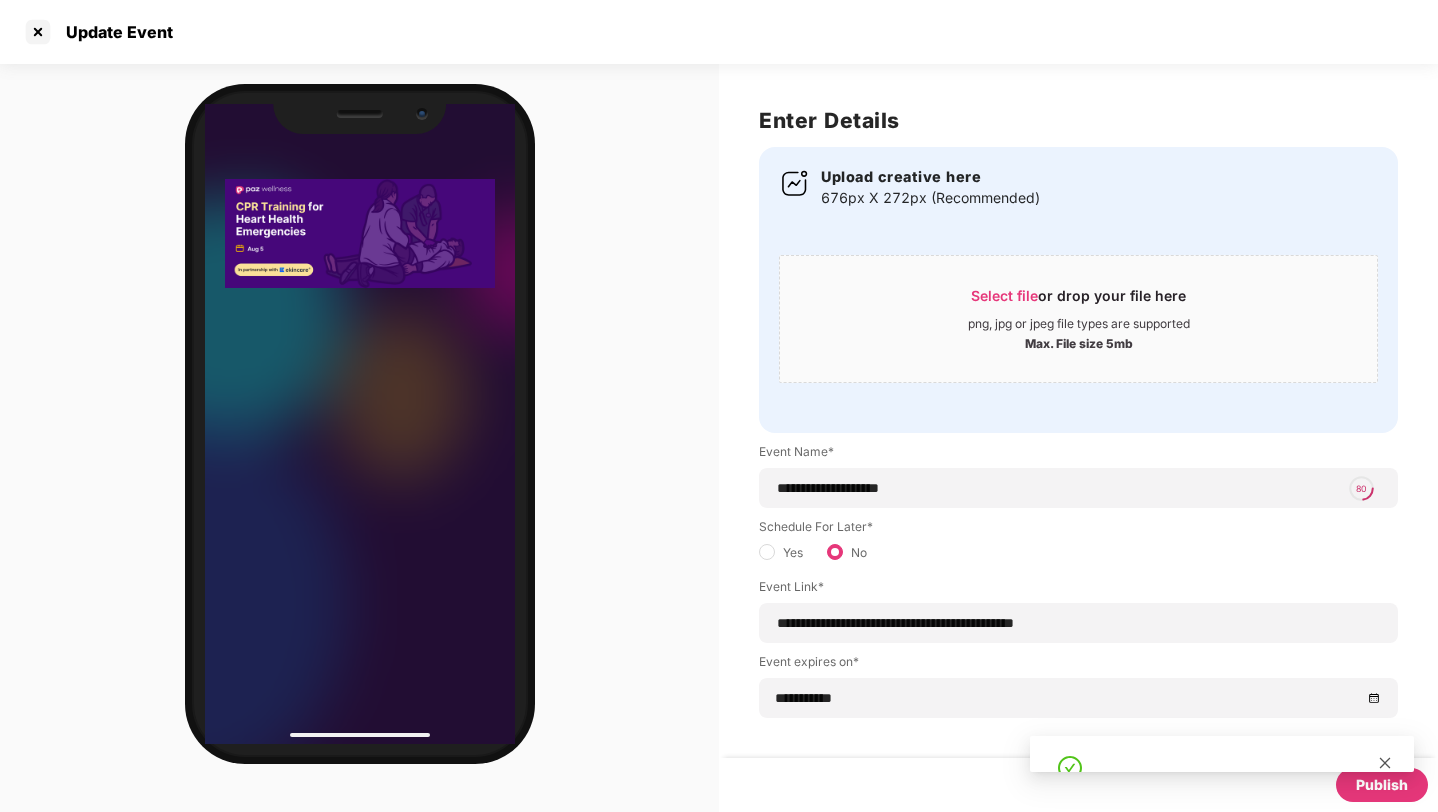 click 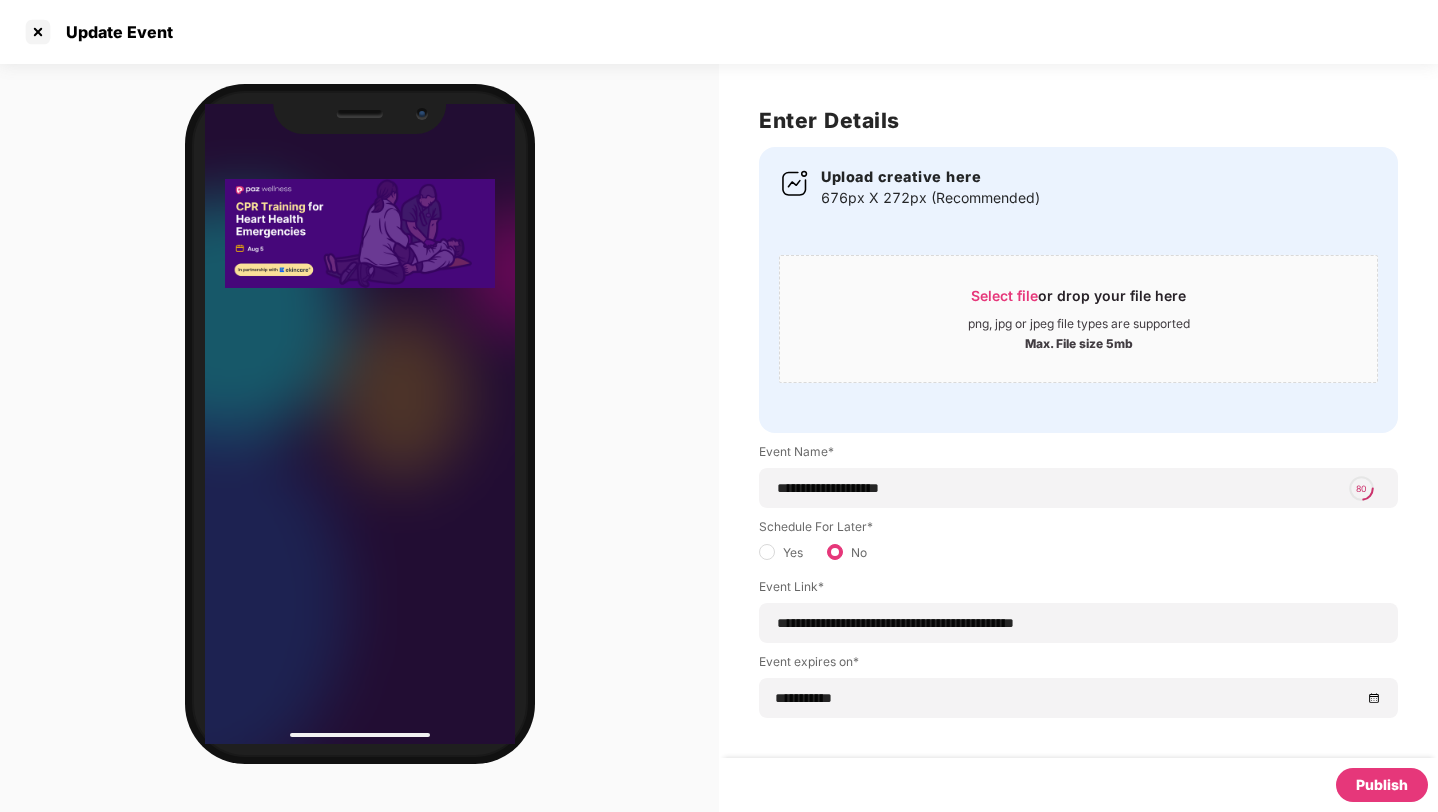 click on "Publish" at bounding box center (1382, 785) 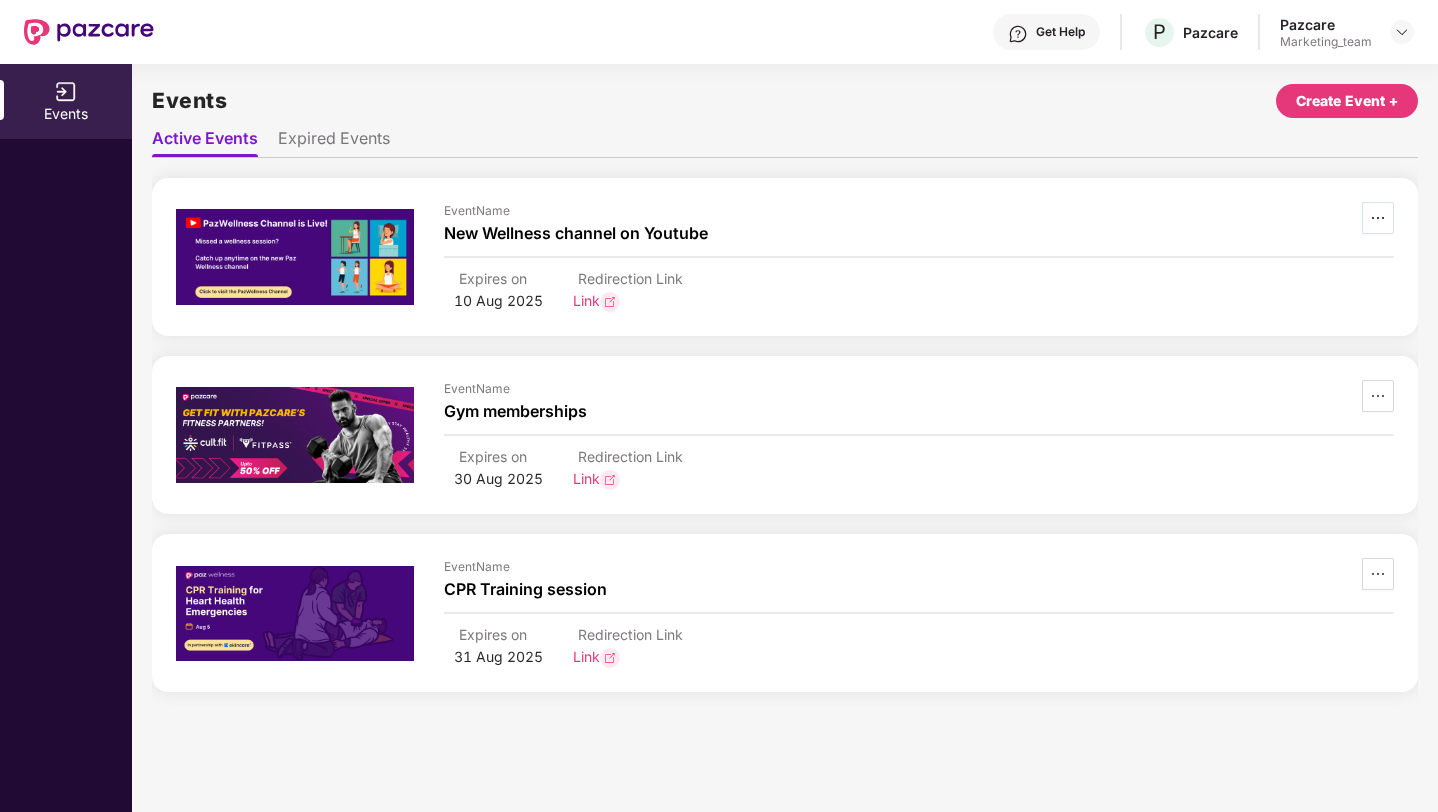 click at bounding box center [1378, 218] 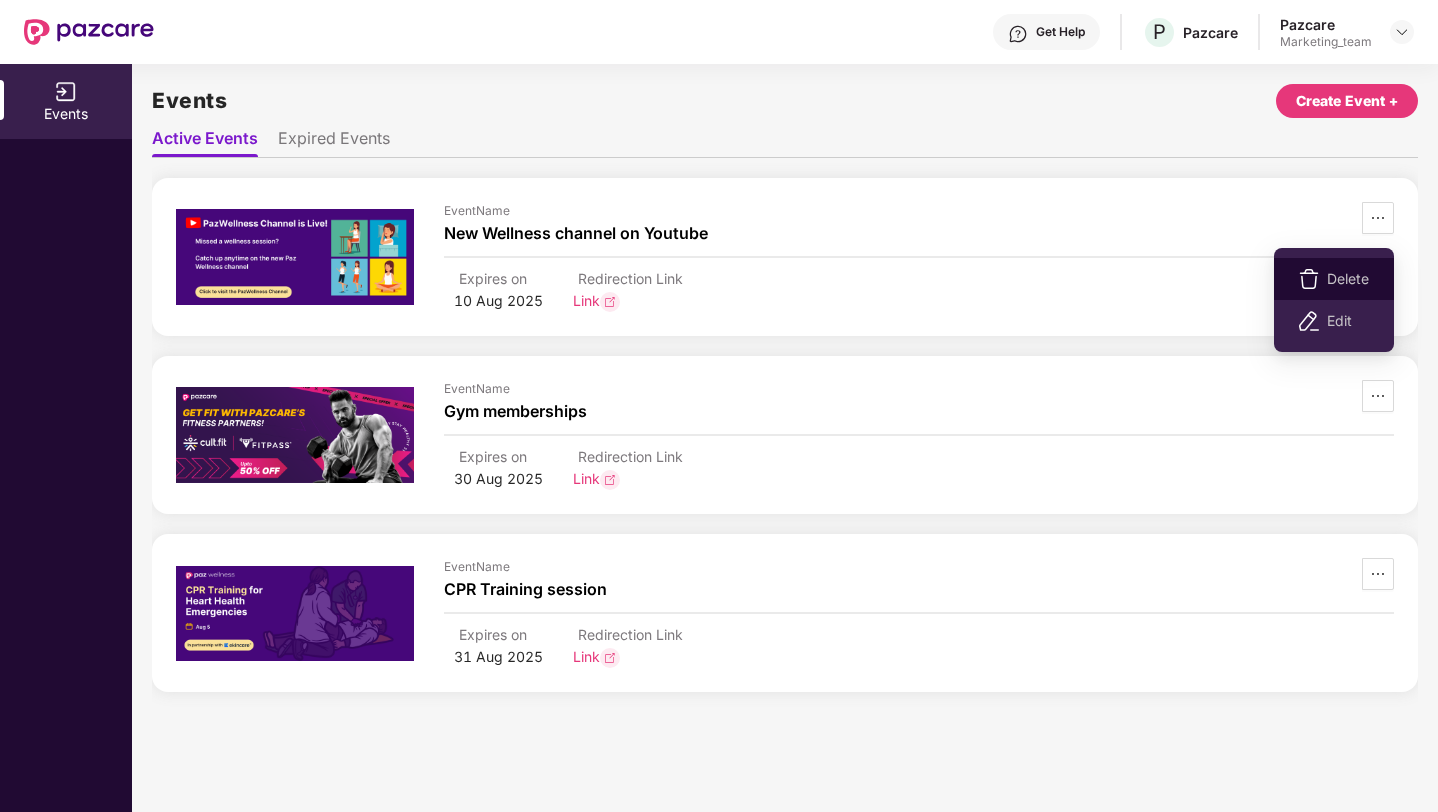 click on "Delete" at bounding box center [1348, 279] 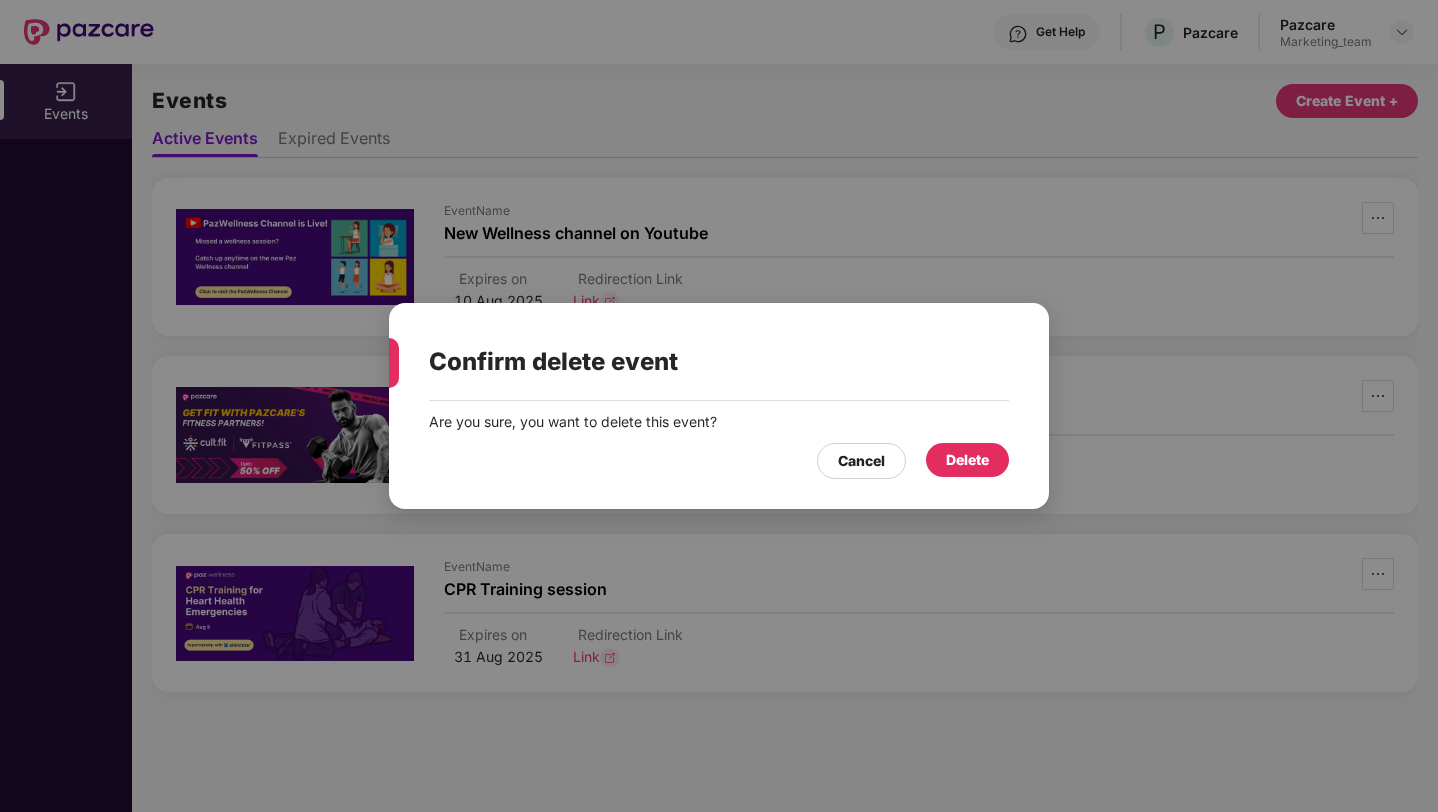 click on "Delete" at bounding box center (967, 460) 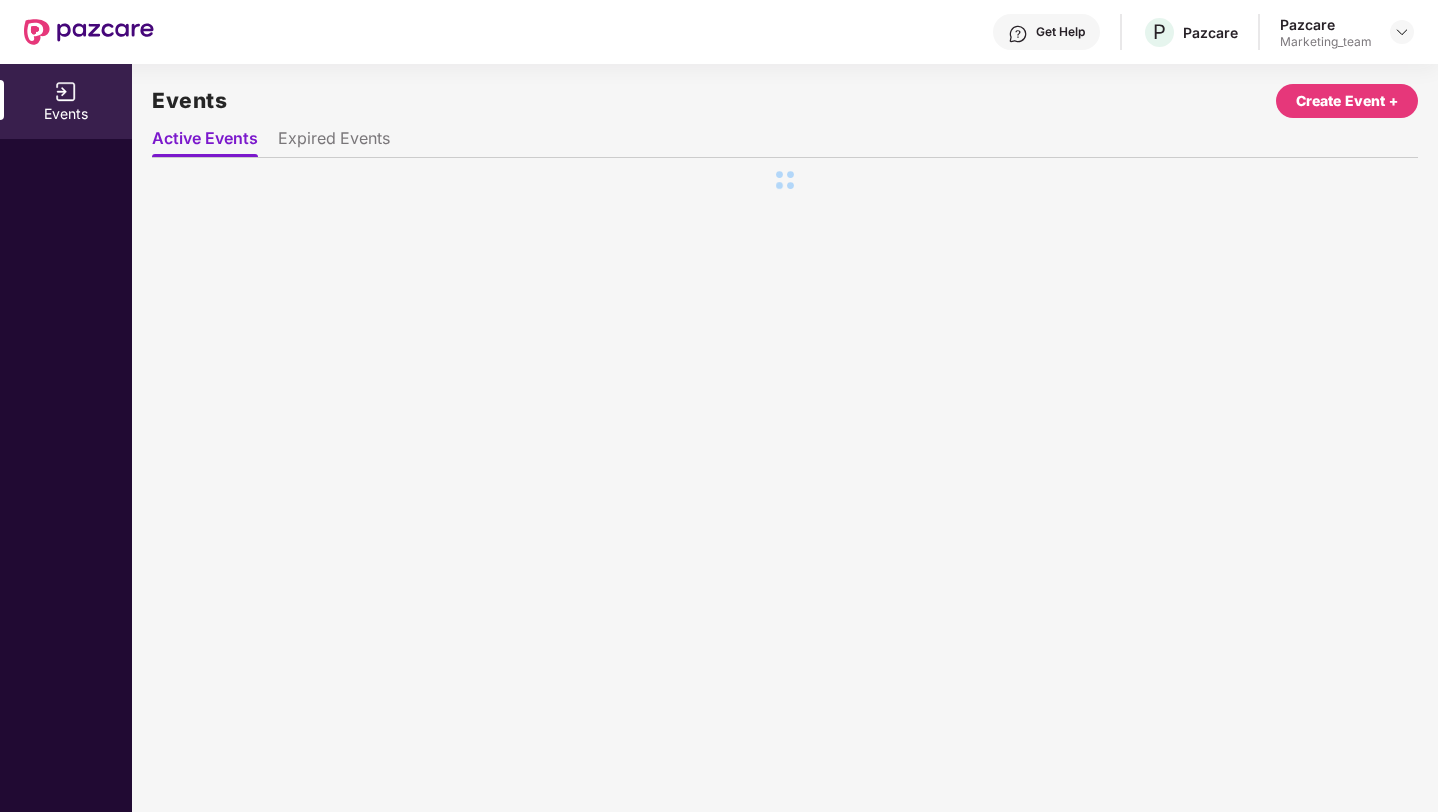scroll, scrollTop: 0, scrollLeft: 0, axis: both 